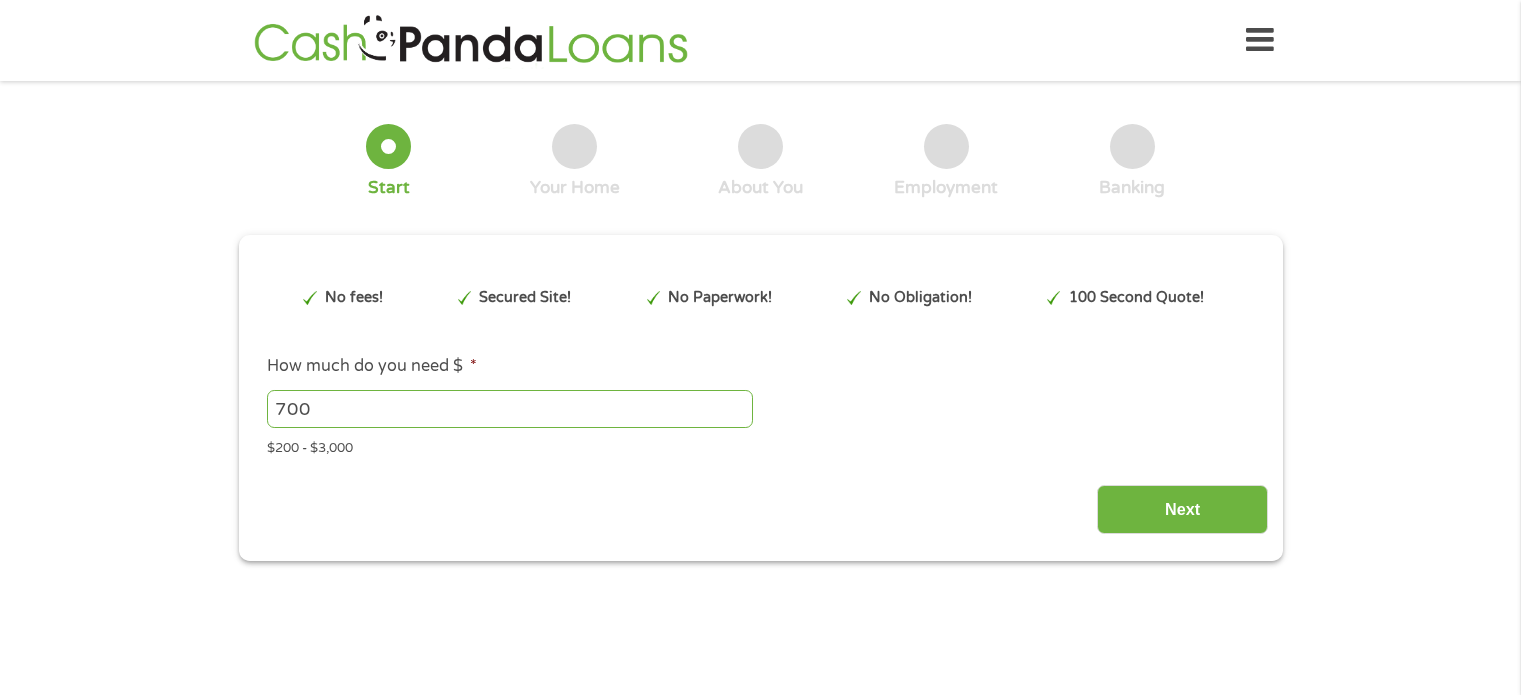 click on "Next" at bounding box center [760, 502] 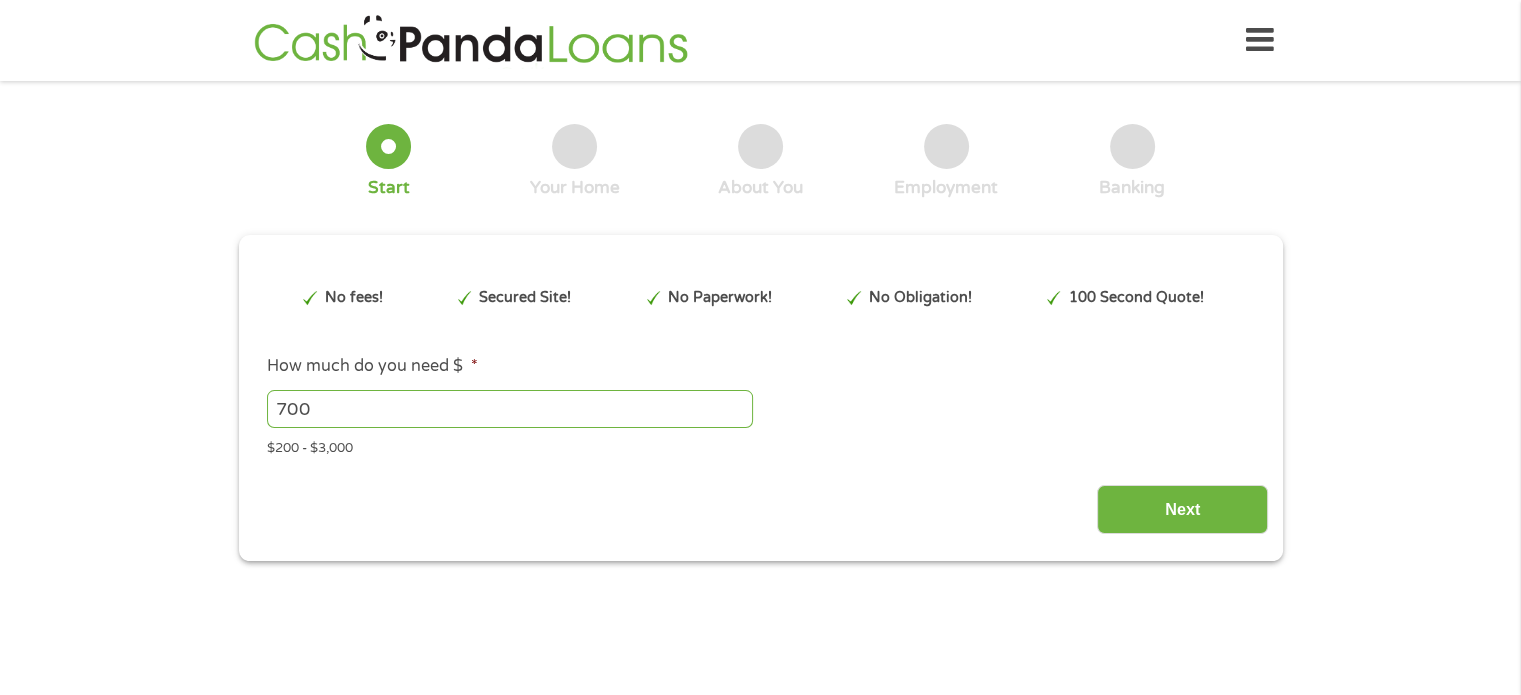 scroll, scrollTop: 0, scrollLeft: 0, axis: both 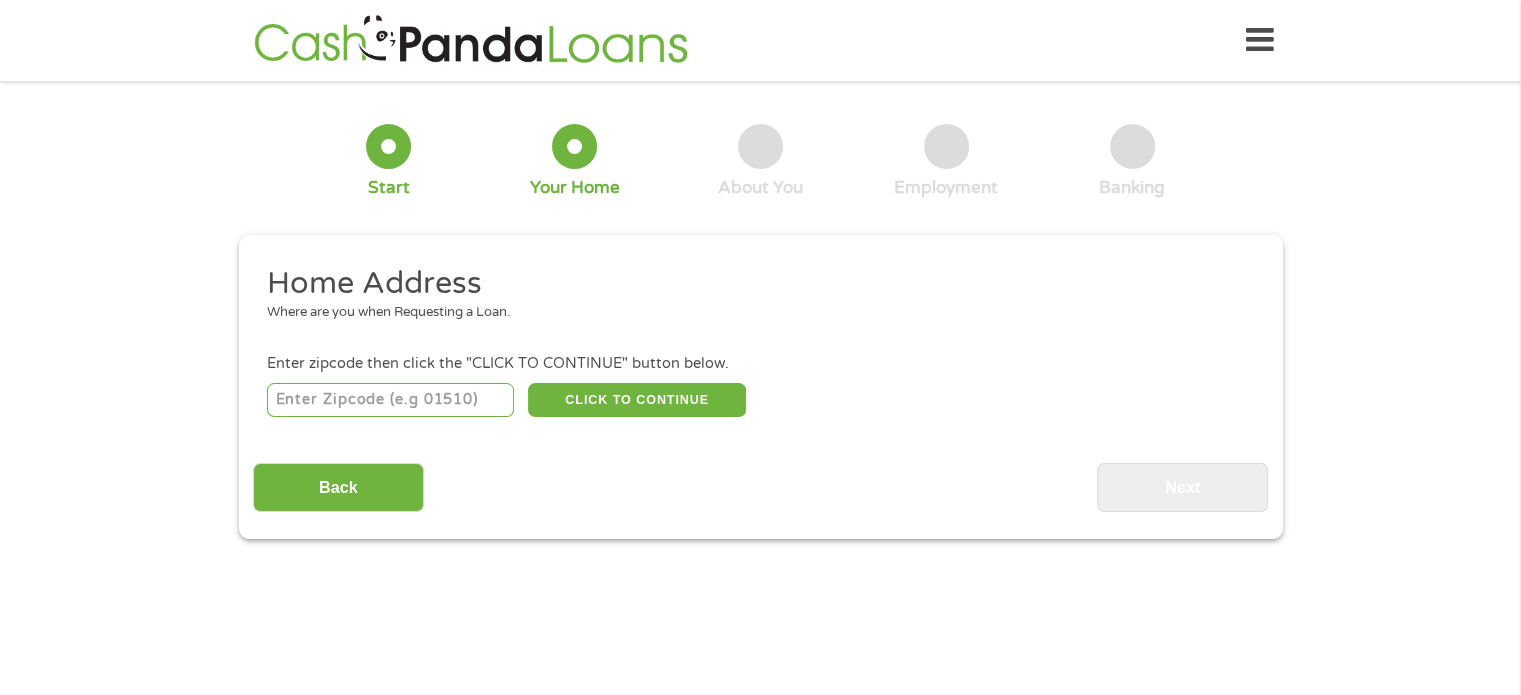click at bounding box center (390, 400) 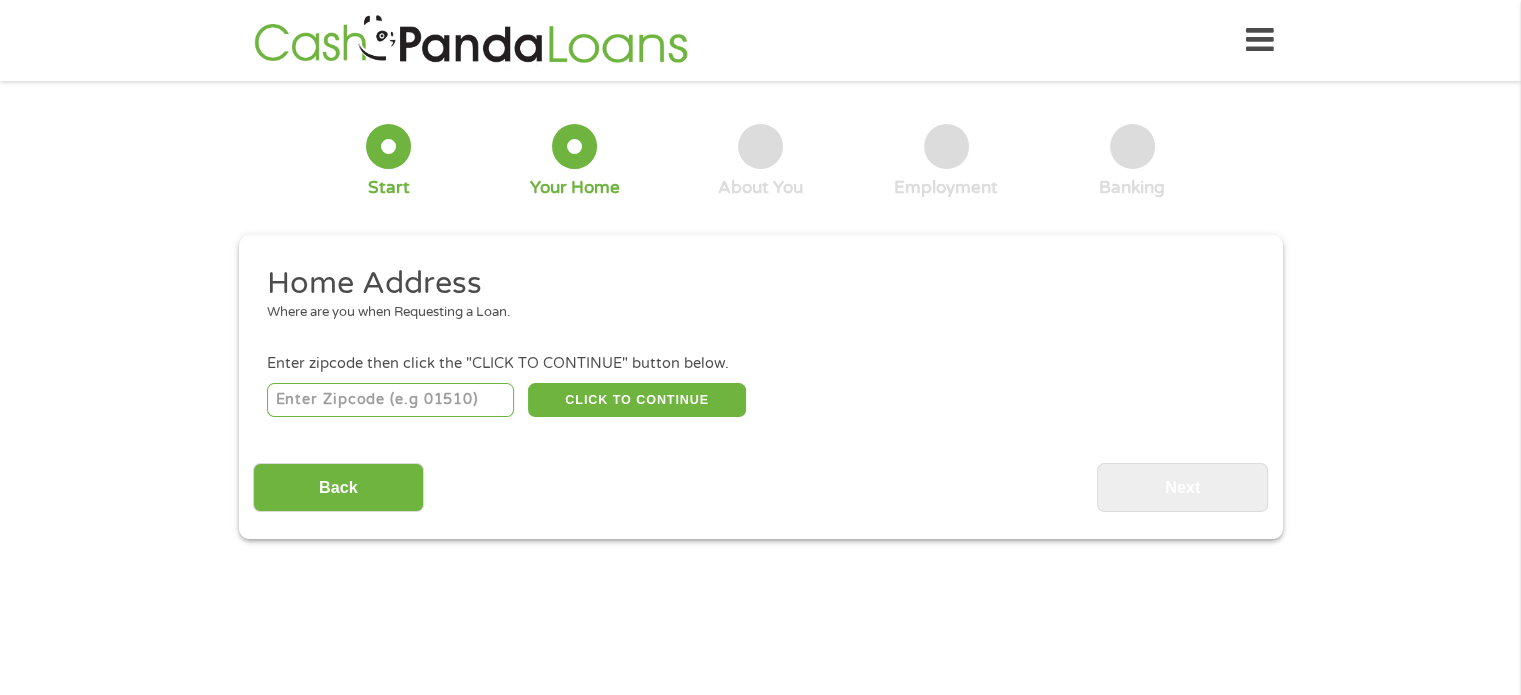 type on "[POSTAL_CODE]" 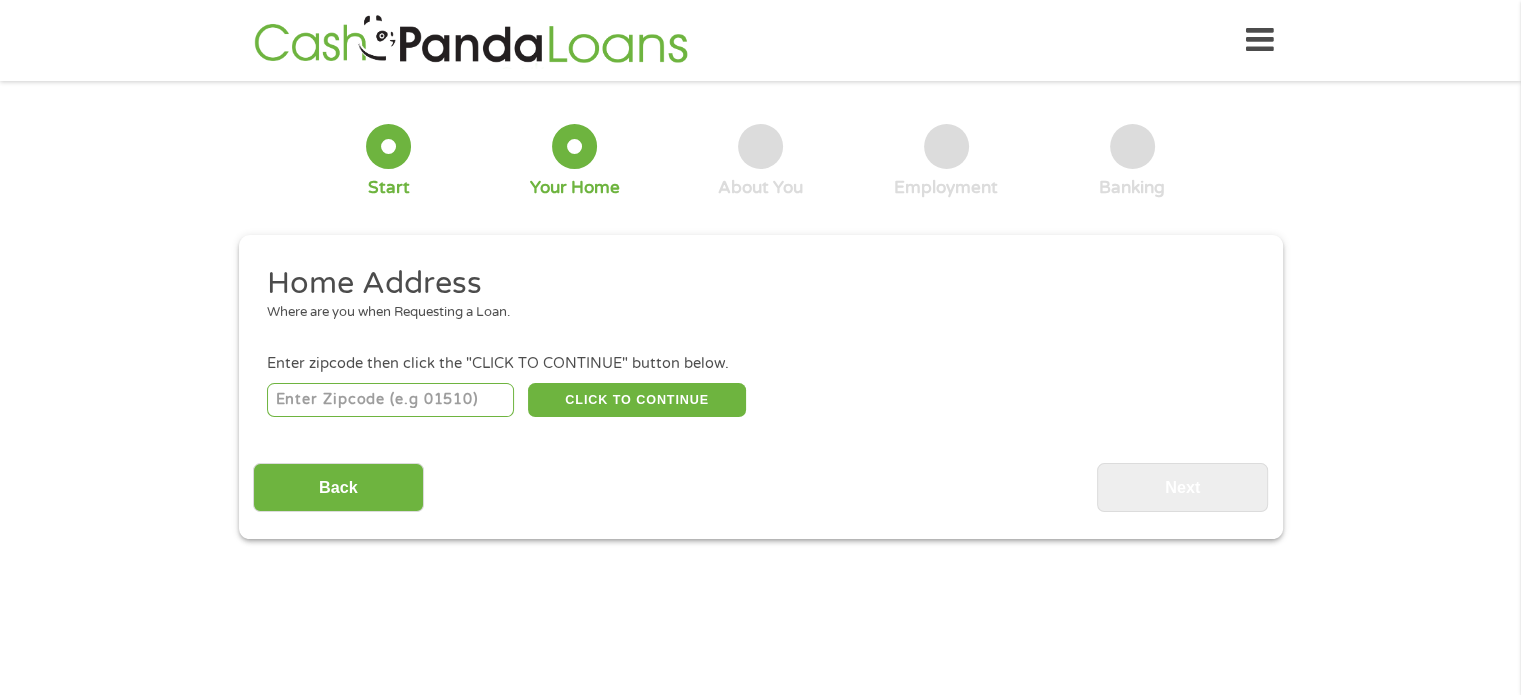 select on "Nevada" 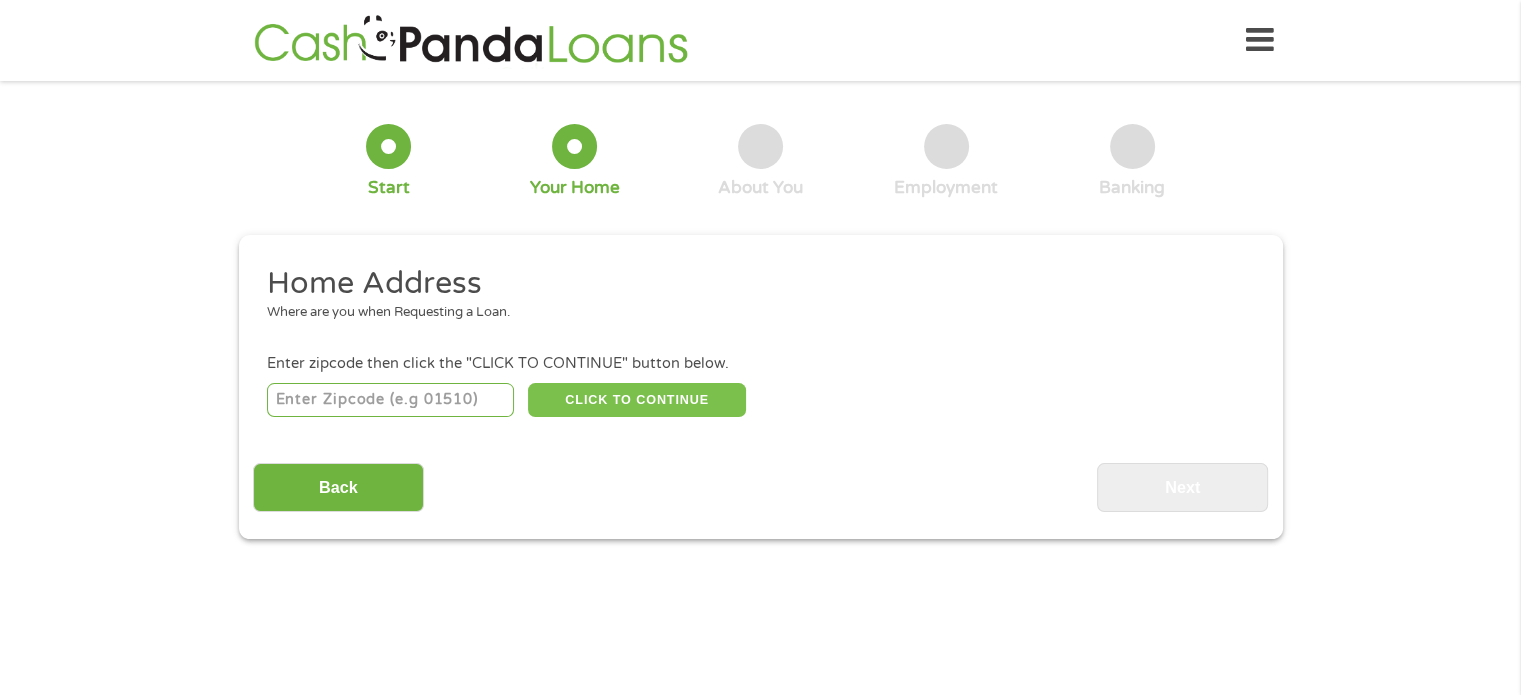 click on "CLICK TO CONTINUE" at bounding box center (637, 400) 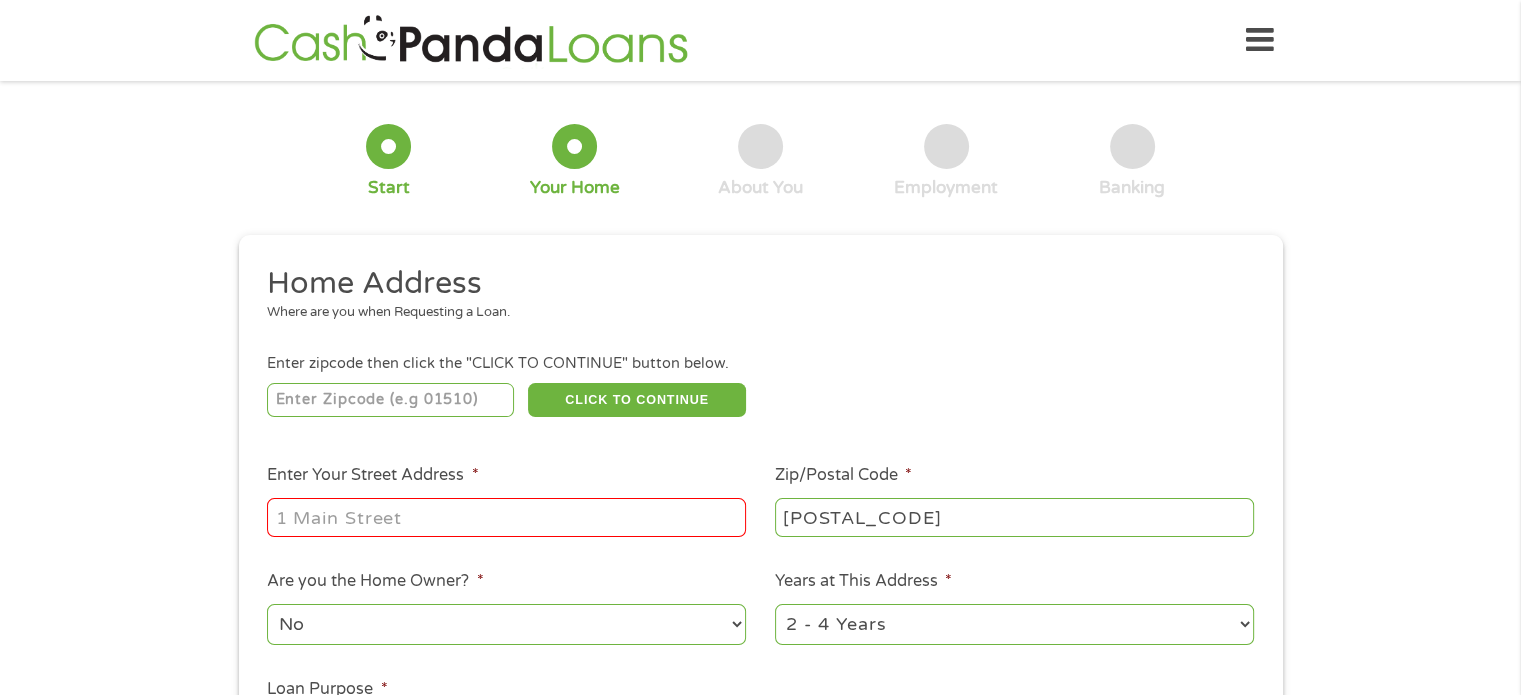 click on "Enter Your Street Address *" at bounding box center (506, 517) 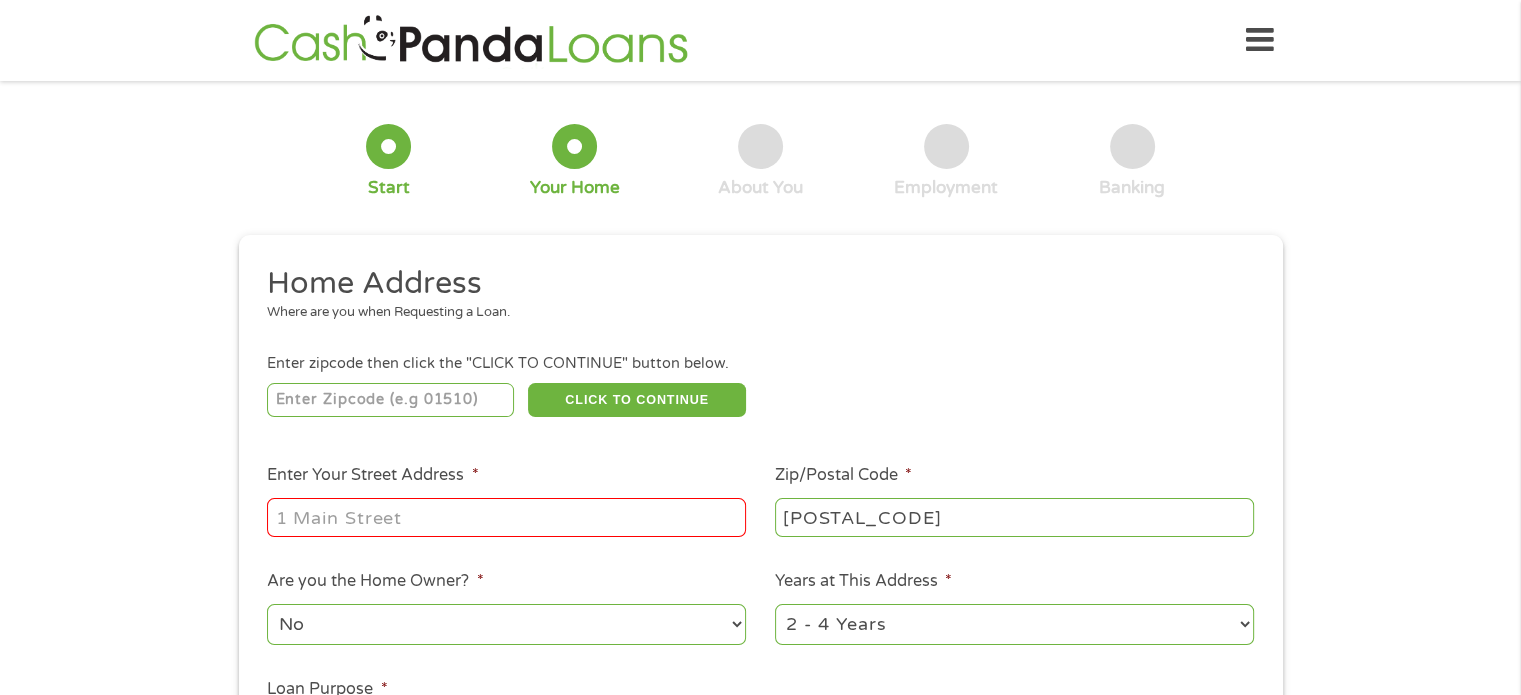 type on "[NUMBER] [STREET] apt [NUMBER]" 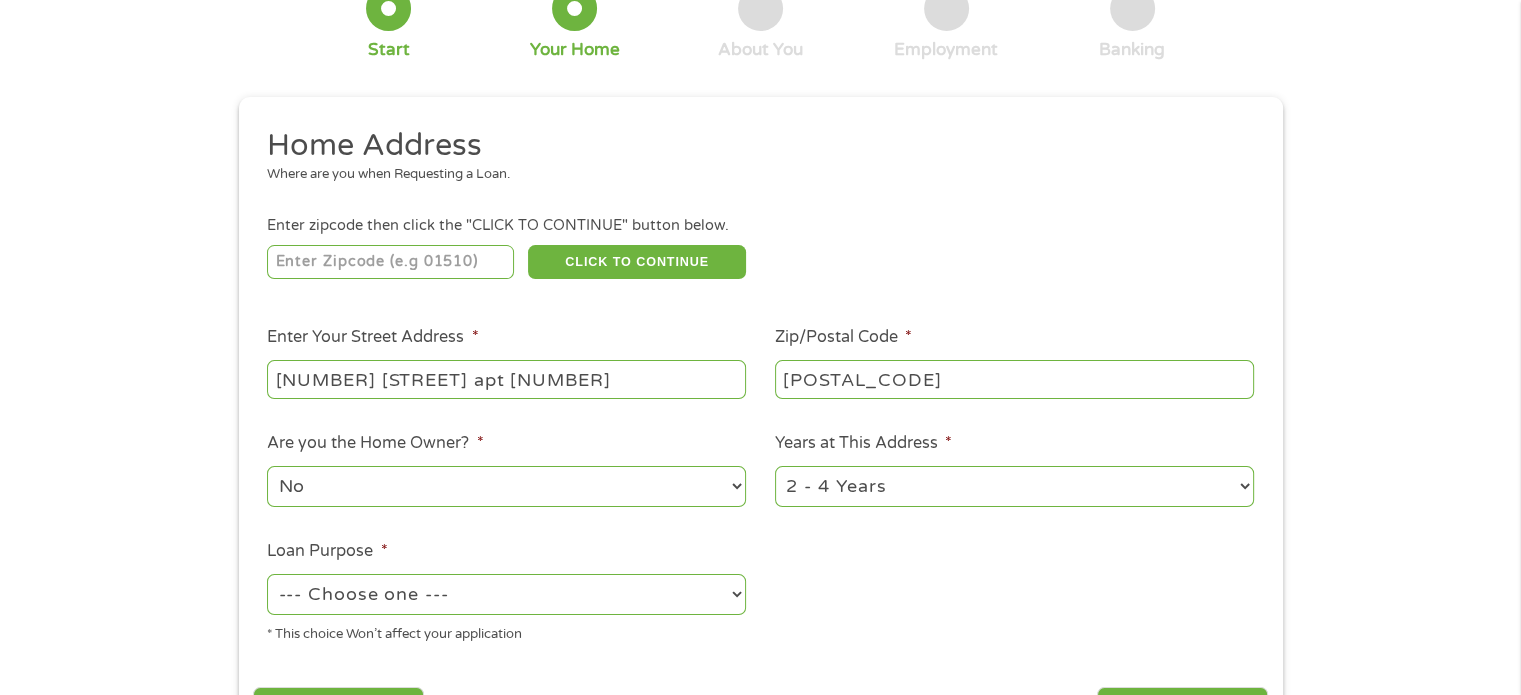 scroll, scrollTop: 200, scrollLeft: 0, axis: vertical 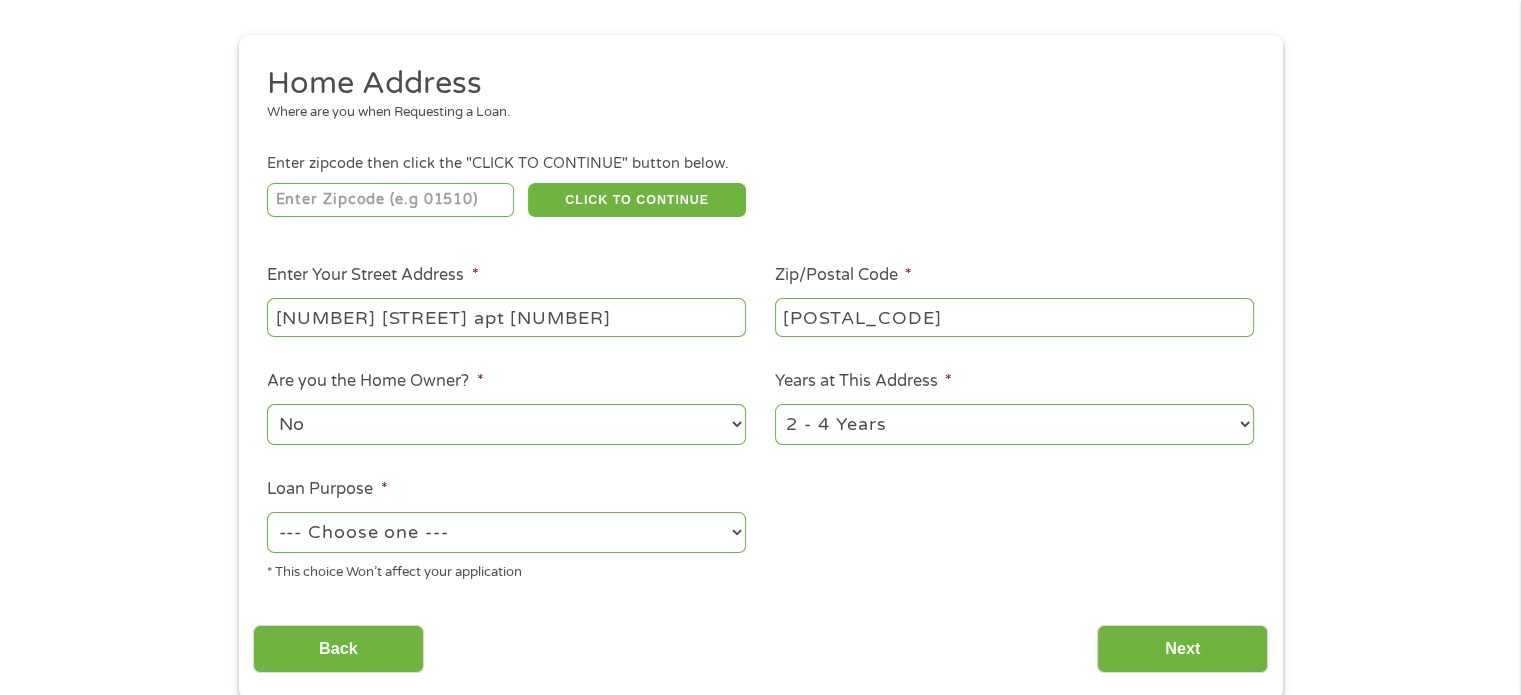 click on "No Yes" at bounding box center [506, 424] 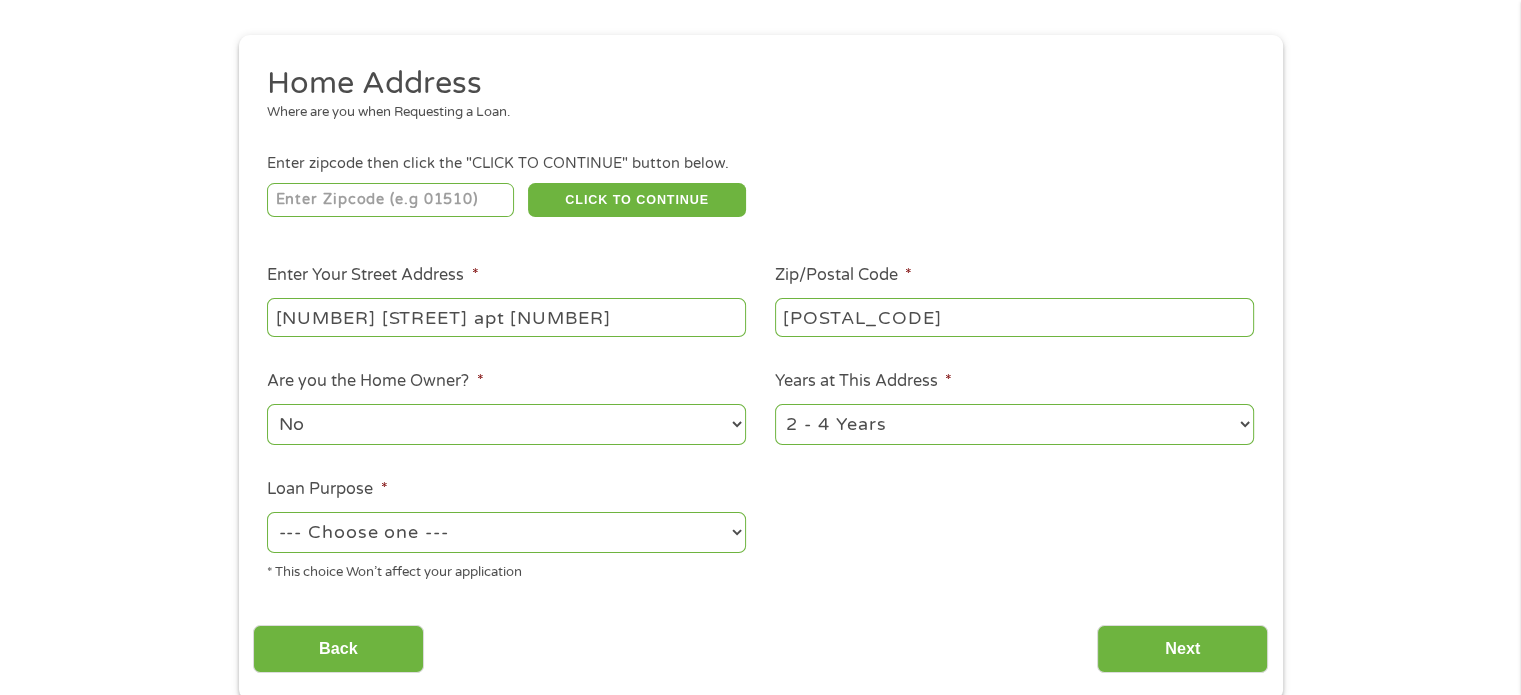 select on "12months" 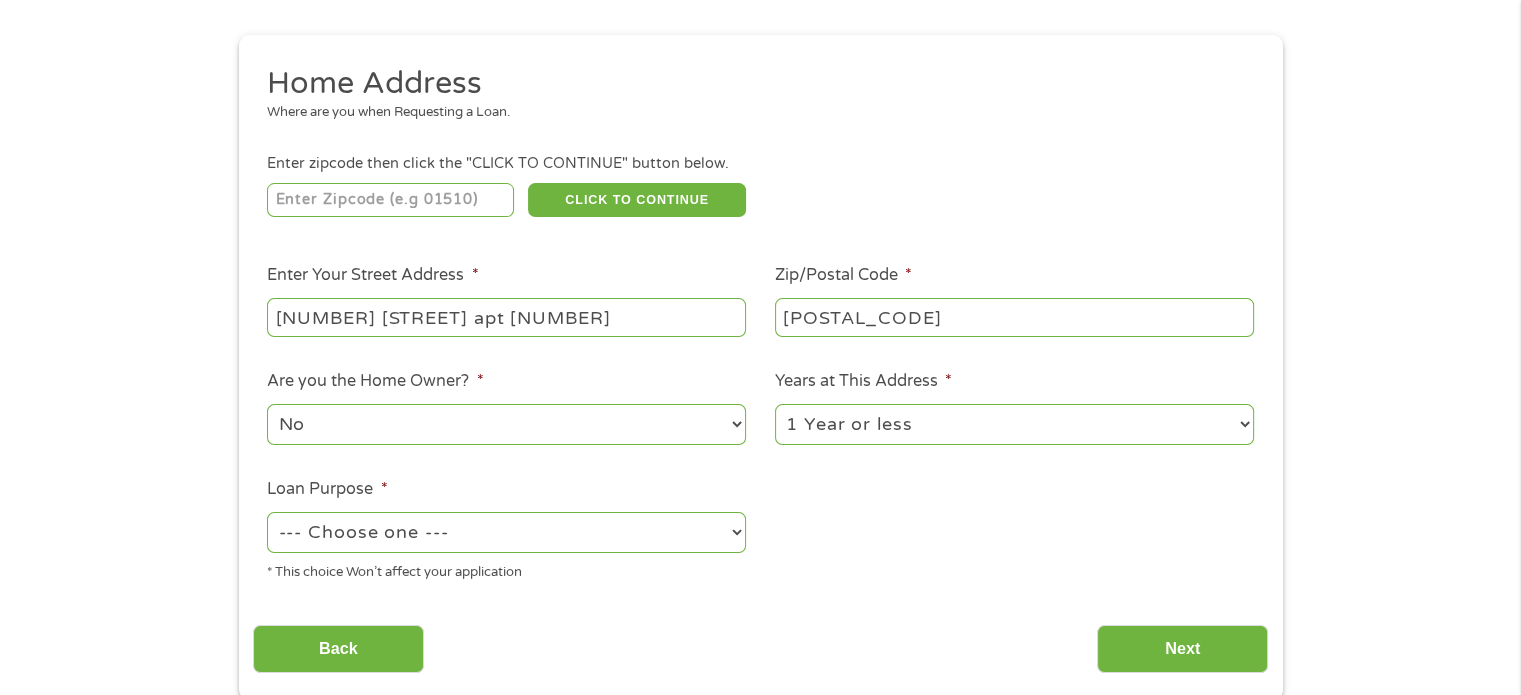 click on "1 Year or less 1 - 2 Years 2 - 4 Years Over 4 Years" at bounding box center [1014, 424] 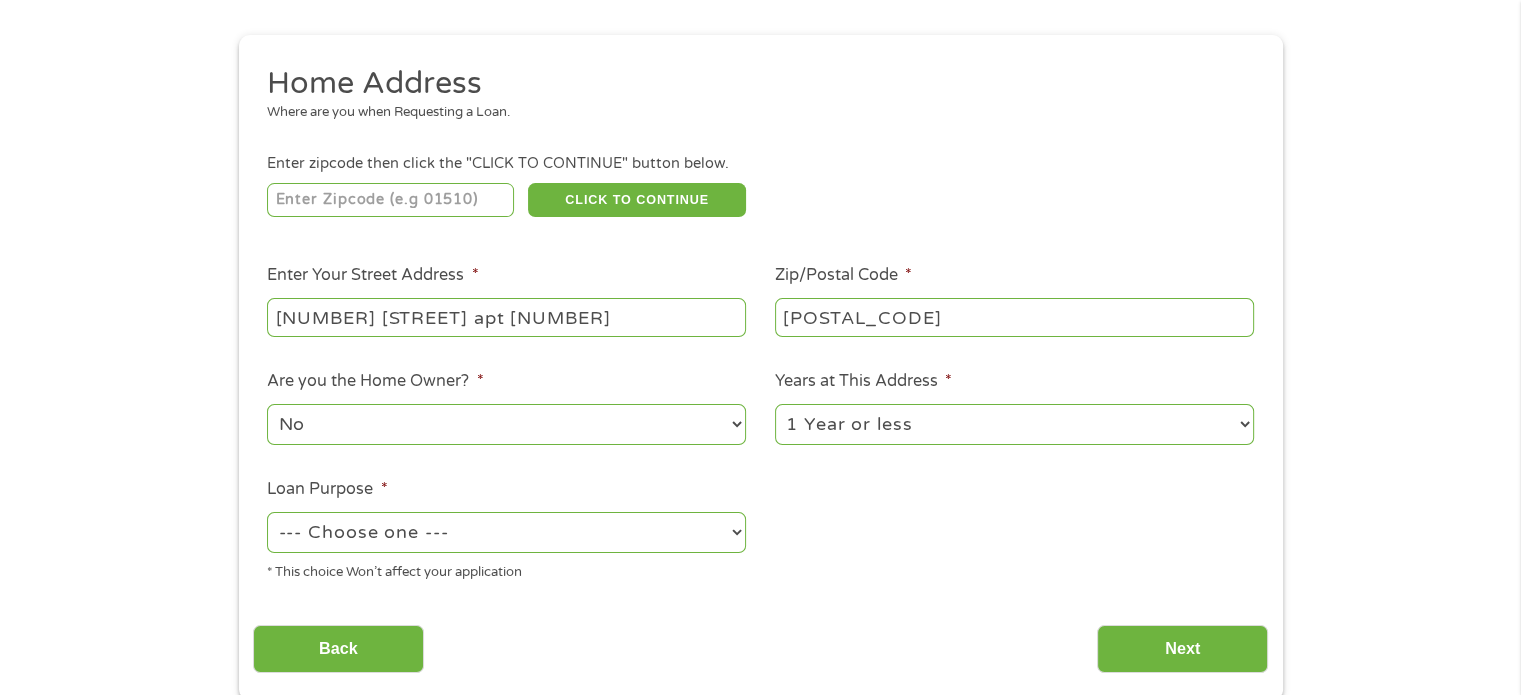 select on "paybills" 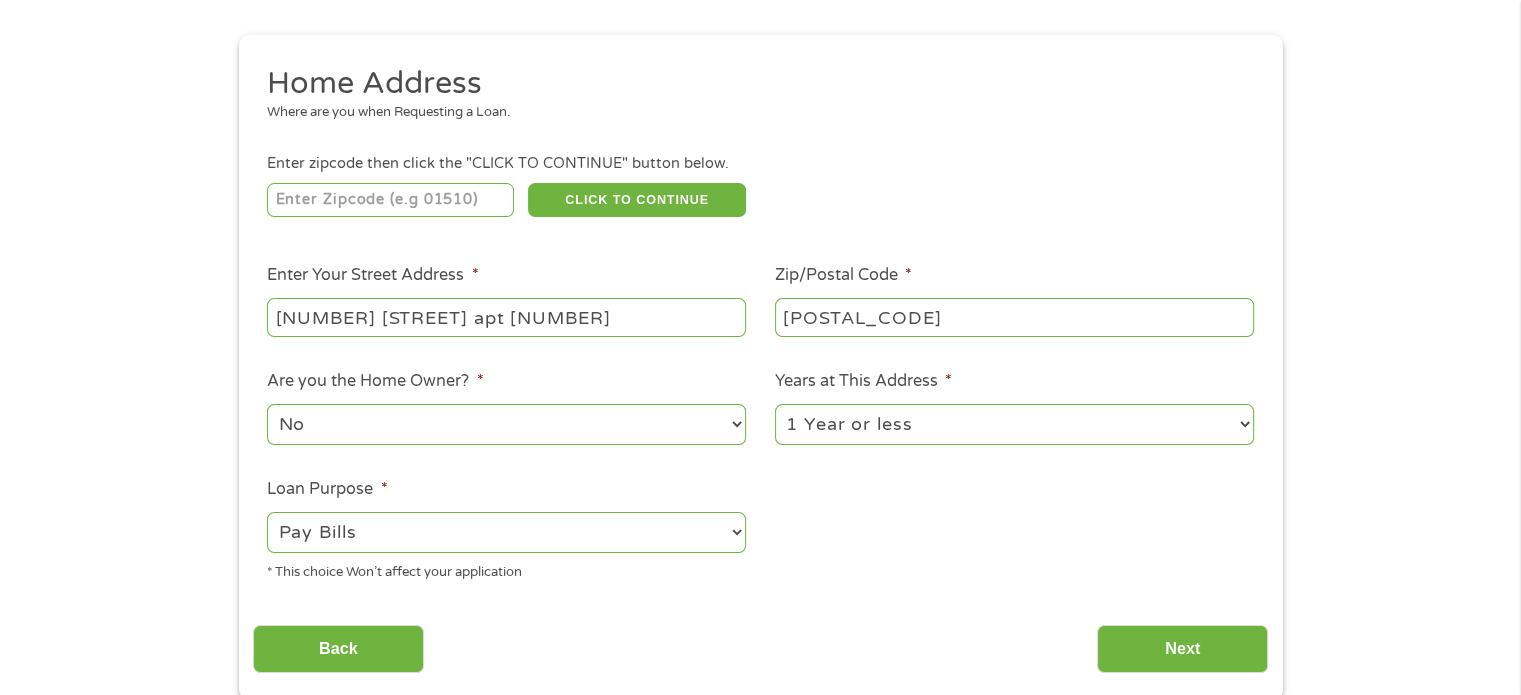 click on "--- Choose one --- Pay Bills Debt Consolidation Home Improvement Major Purchase Car Loan Short Term Cash Medical Expenses Other" at bounding box center (506, 532) 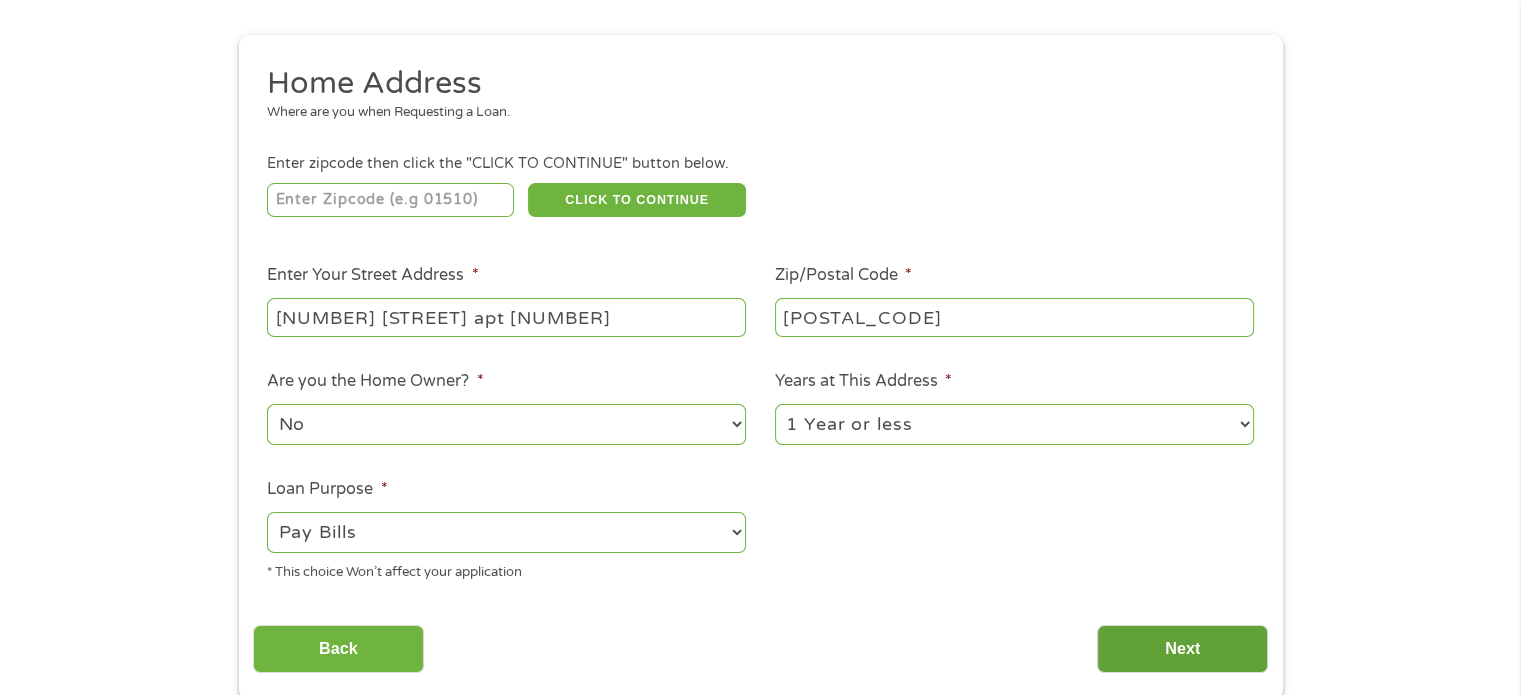 click on "Next" at bounding box center (1182, 649) 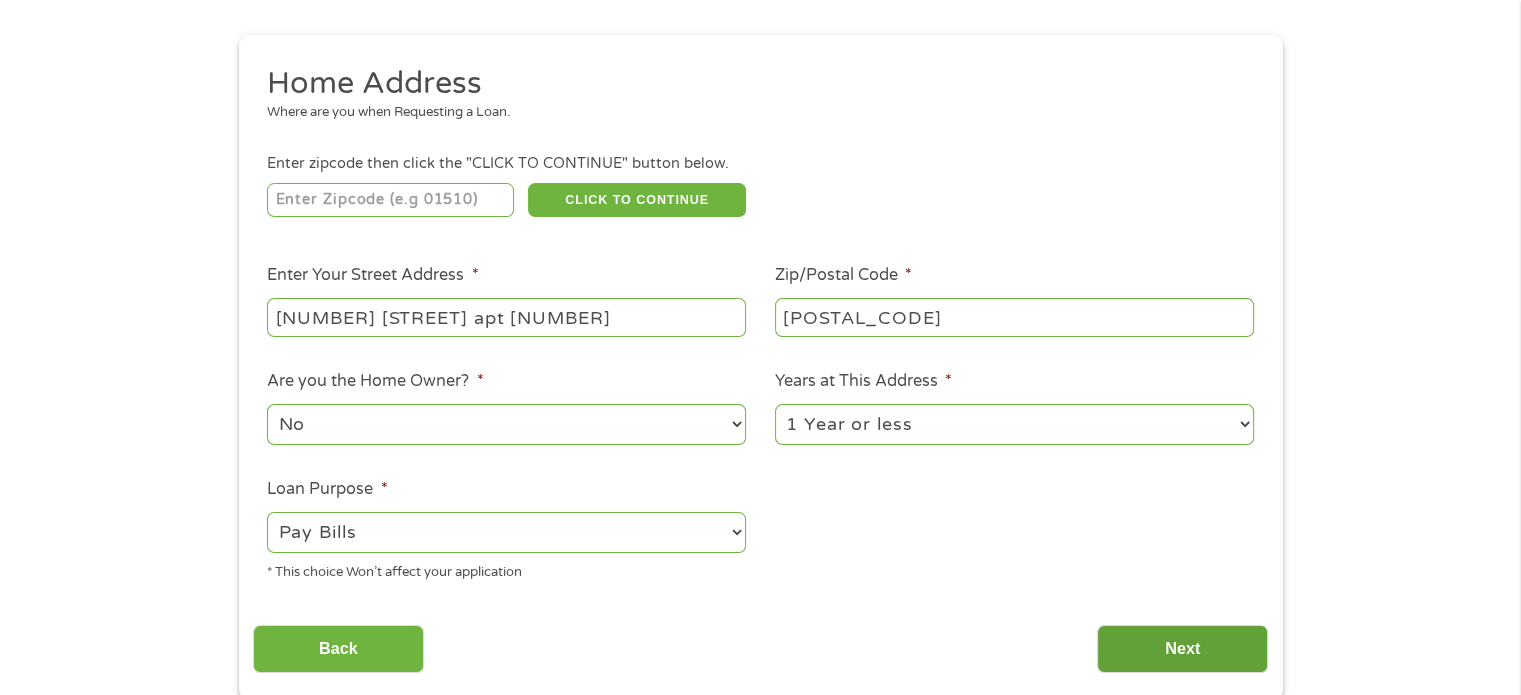 scroll, scrollTop: 8, scrollLeft: 8, axis: both 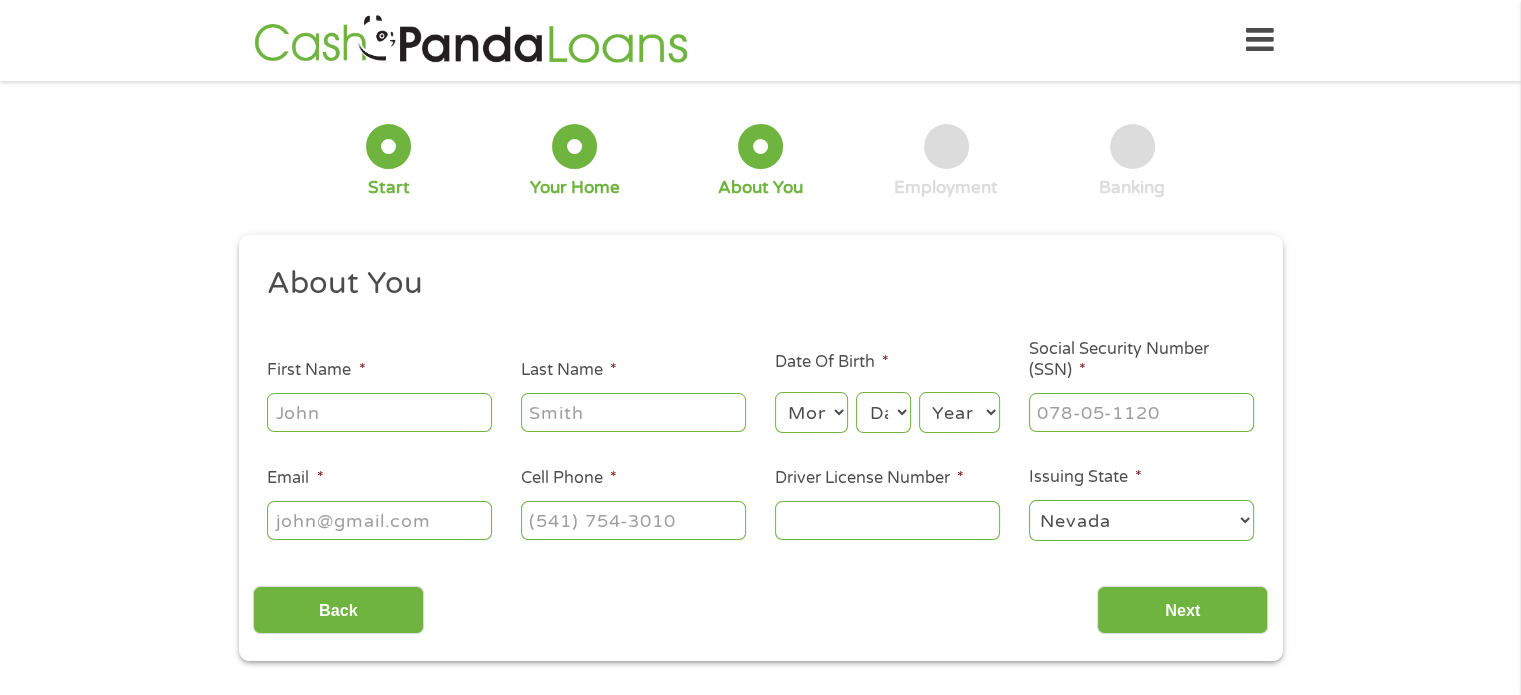 click on "First Name *" at bounding box center [379, 412] 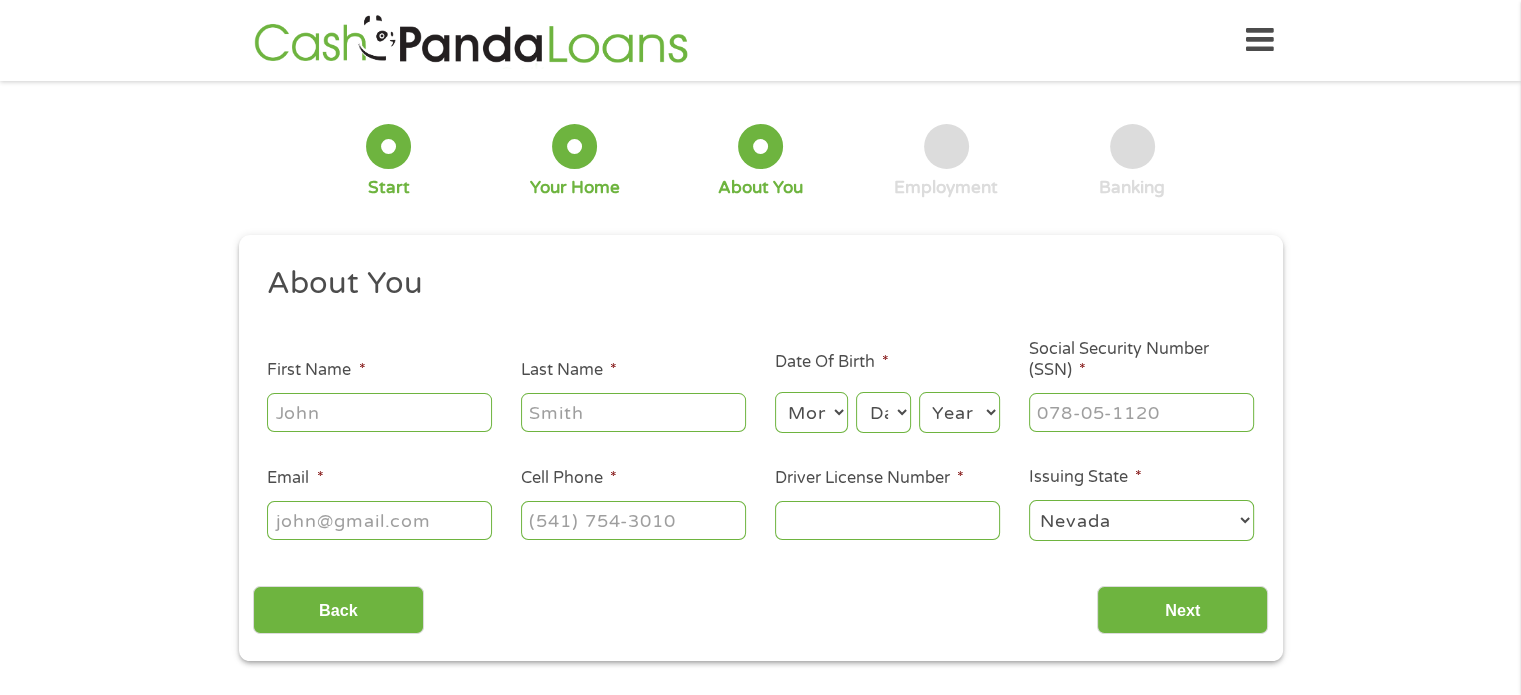 type on "[FIRST]" 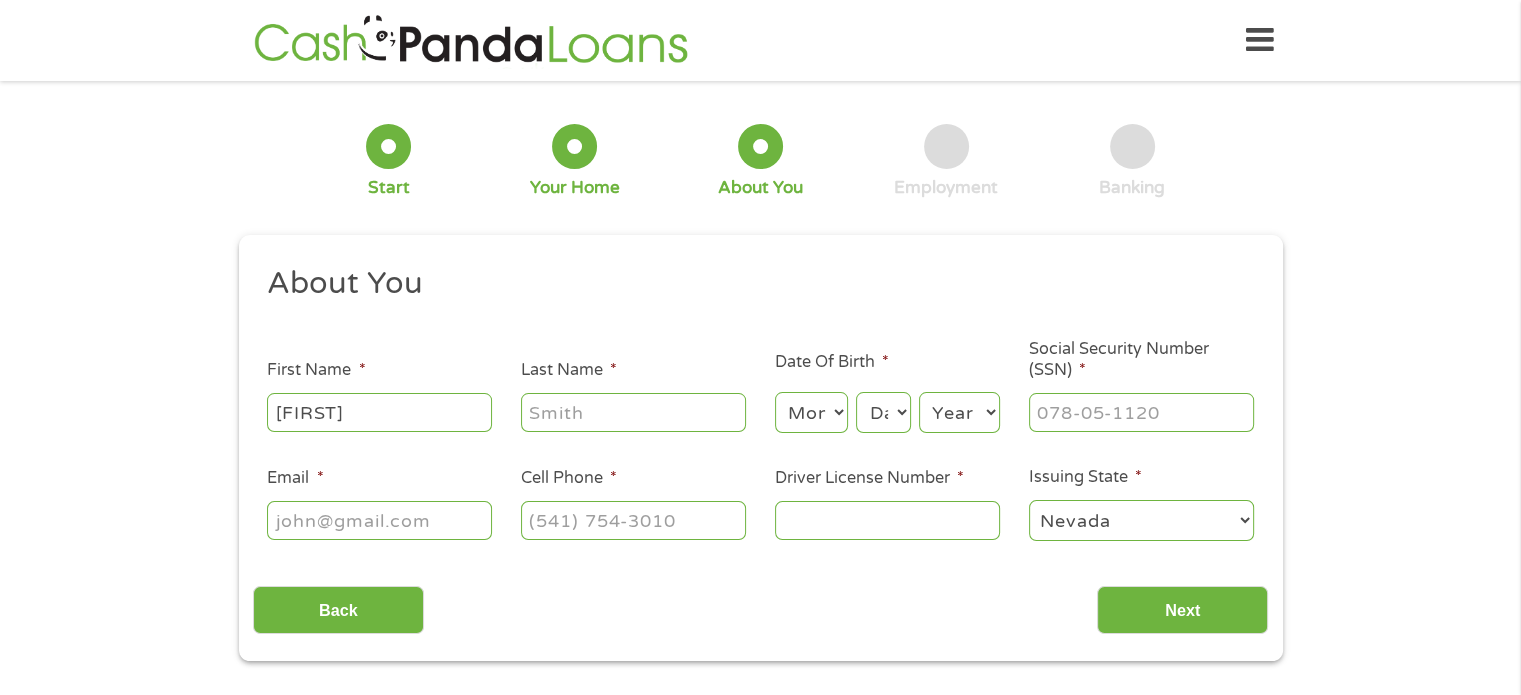 type on "[LAST]" 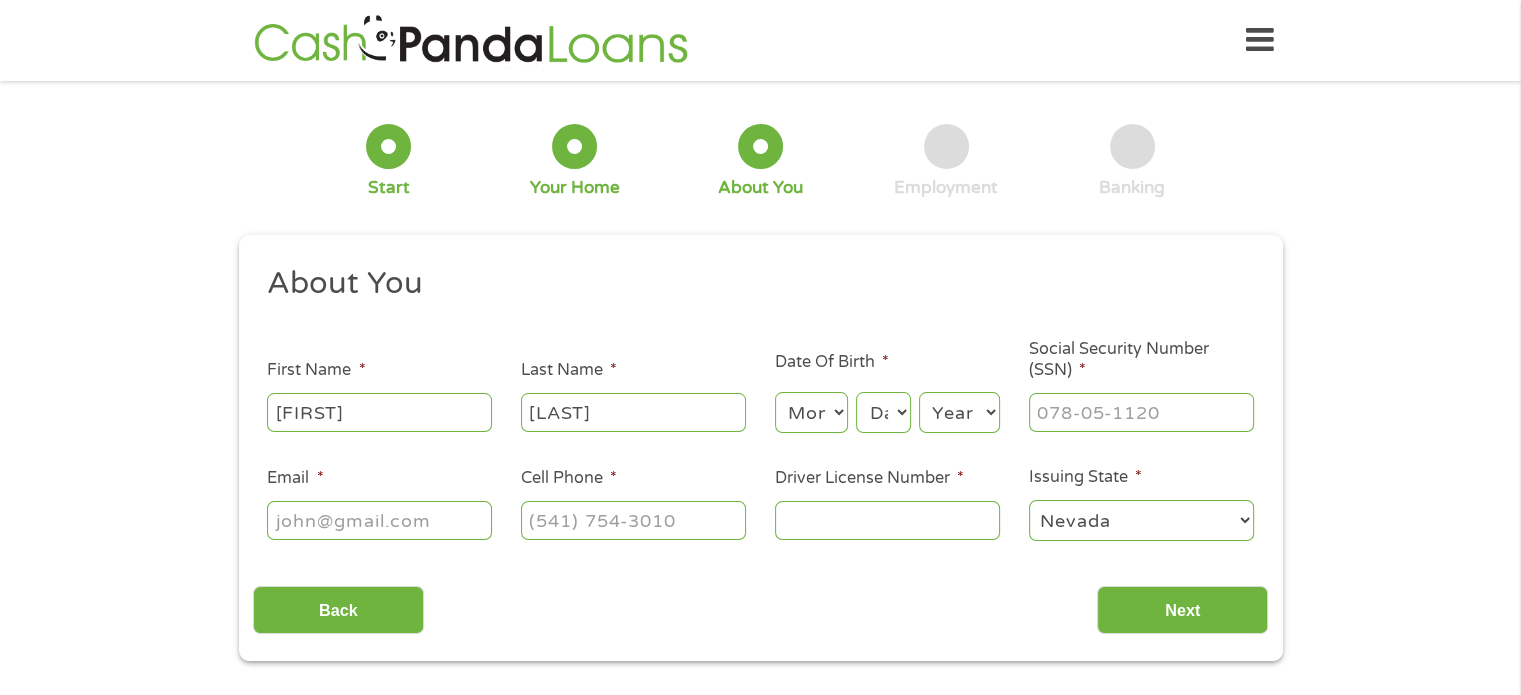 type on "[EMAIL]" 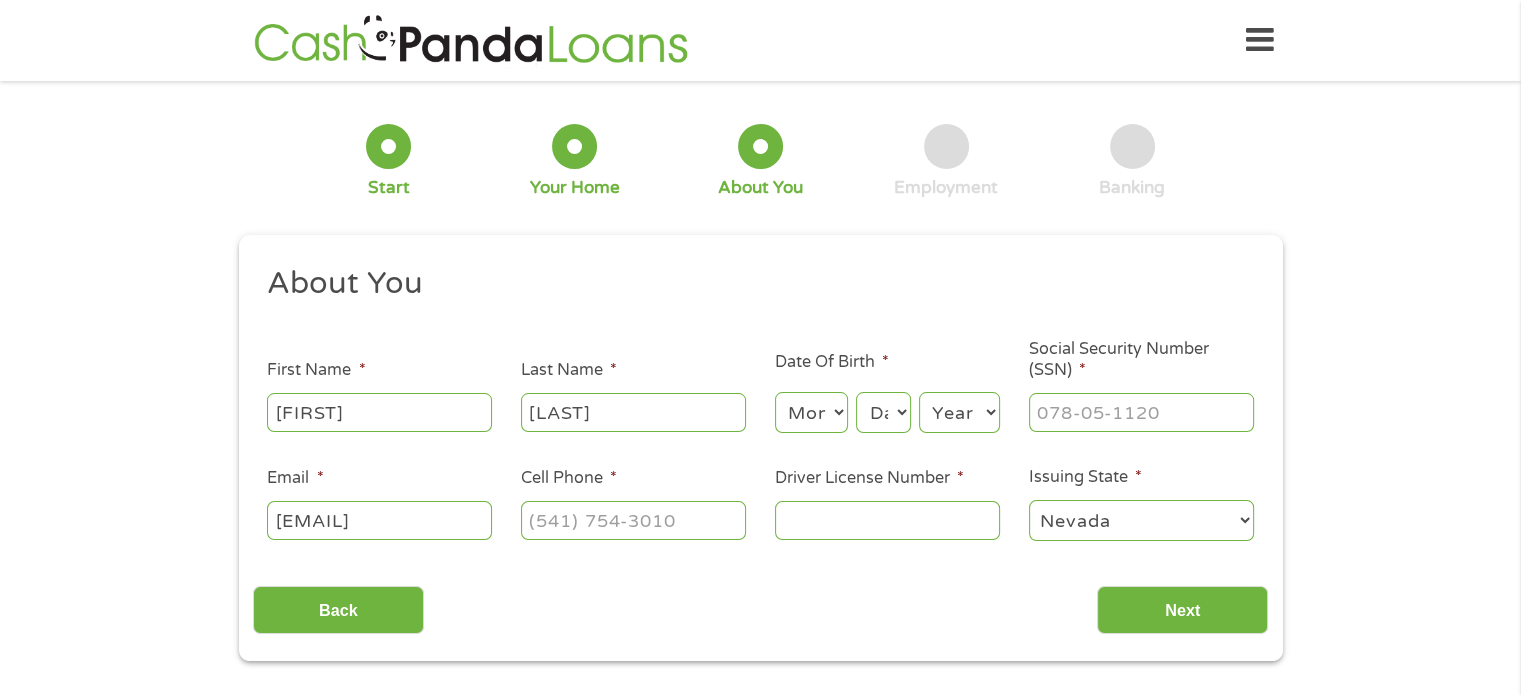 type on "[PHONE]" 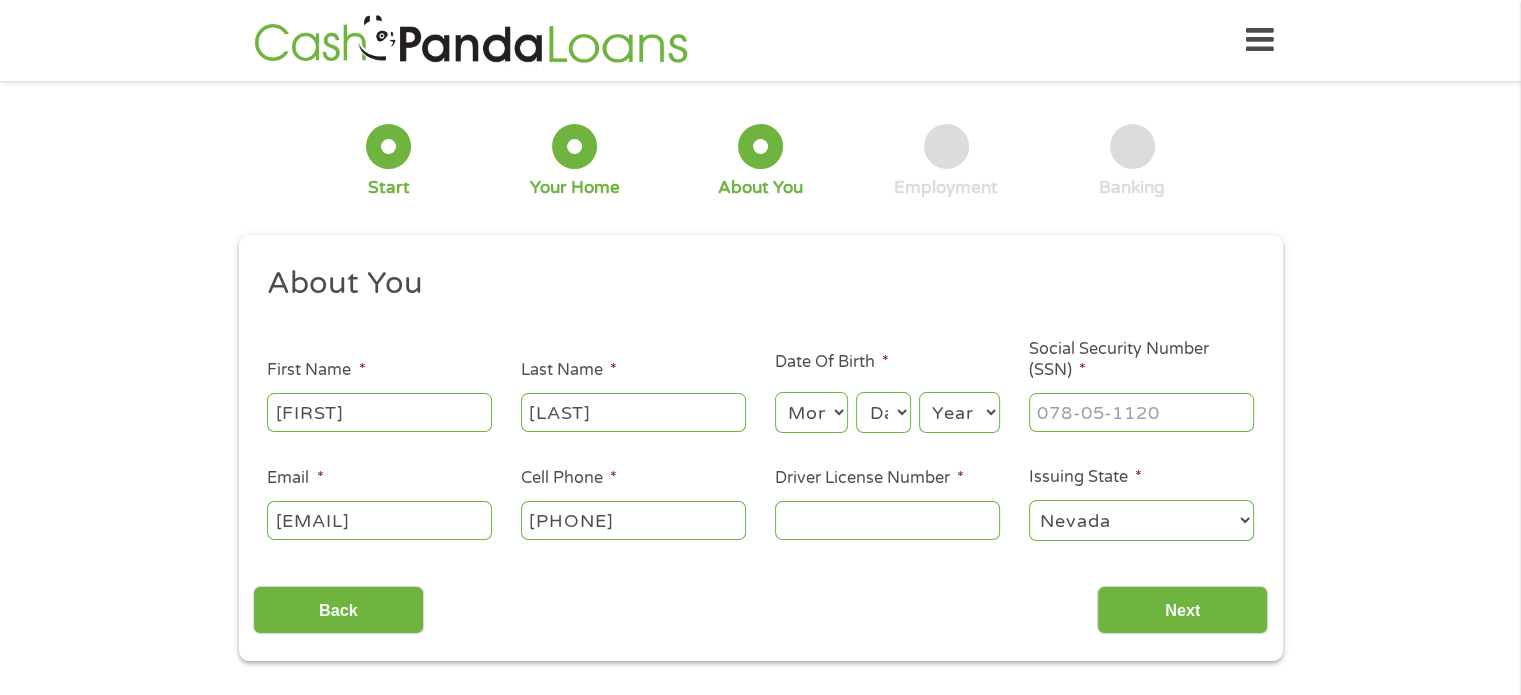 click on "Month 1 2 3 4 5 6 7 8 9 10 11 12" at bounding box center [811, 412] 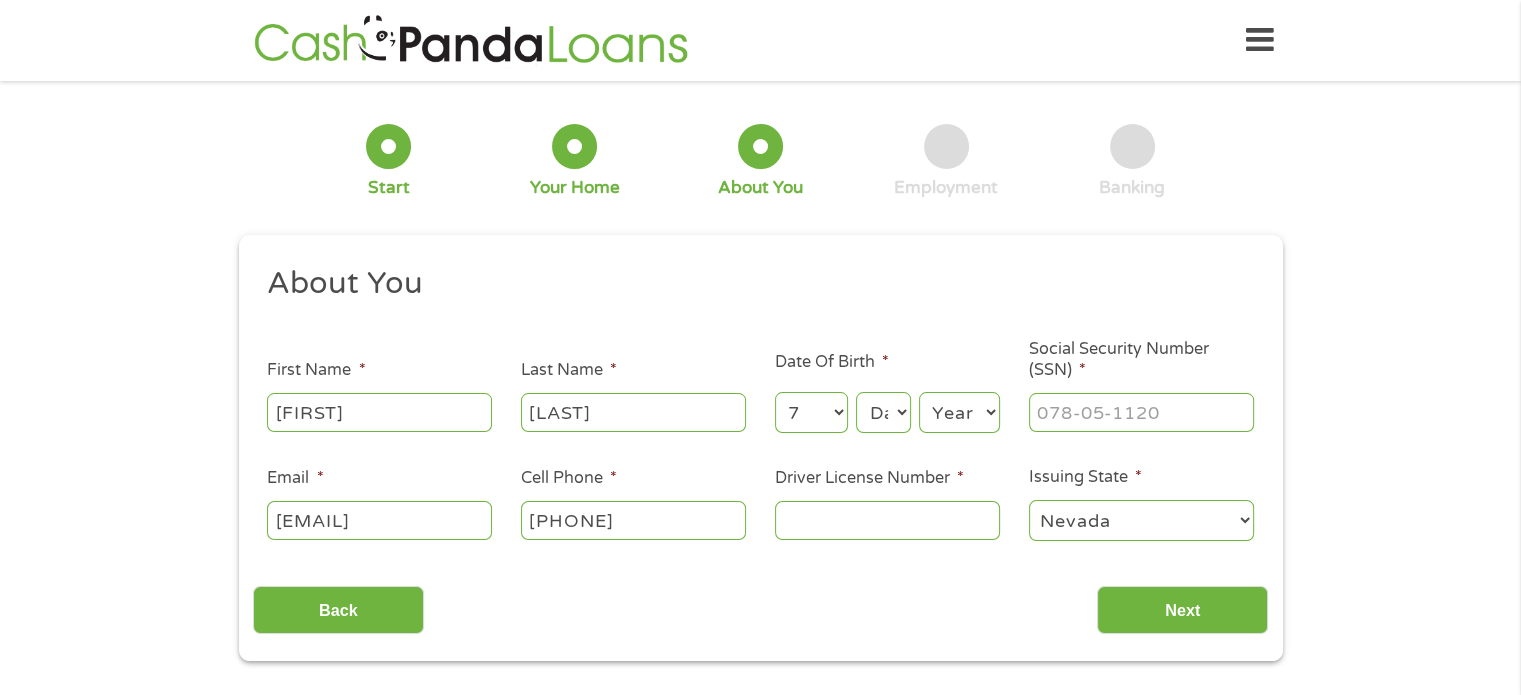 click on "Month 1 2 3 4 5 6 7 8 9 10 11 12" at bounding box center [811, 412] 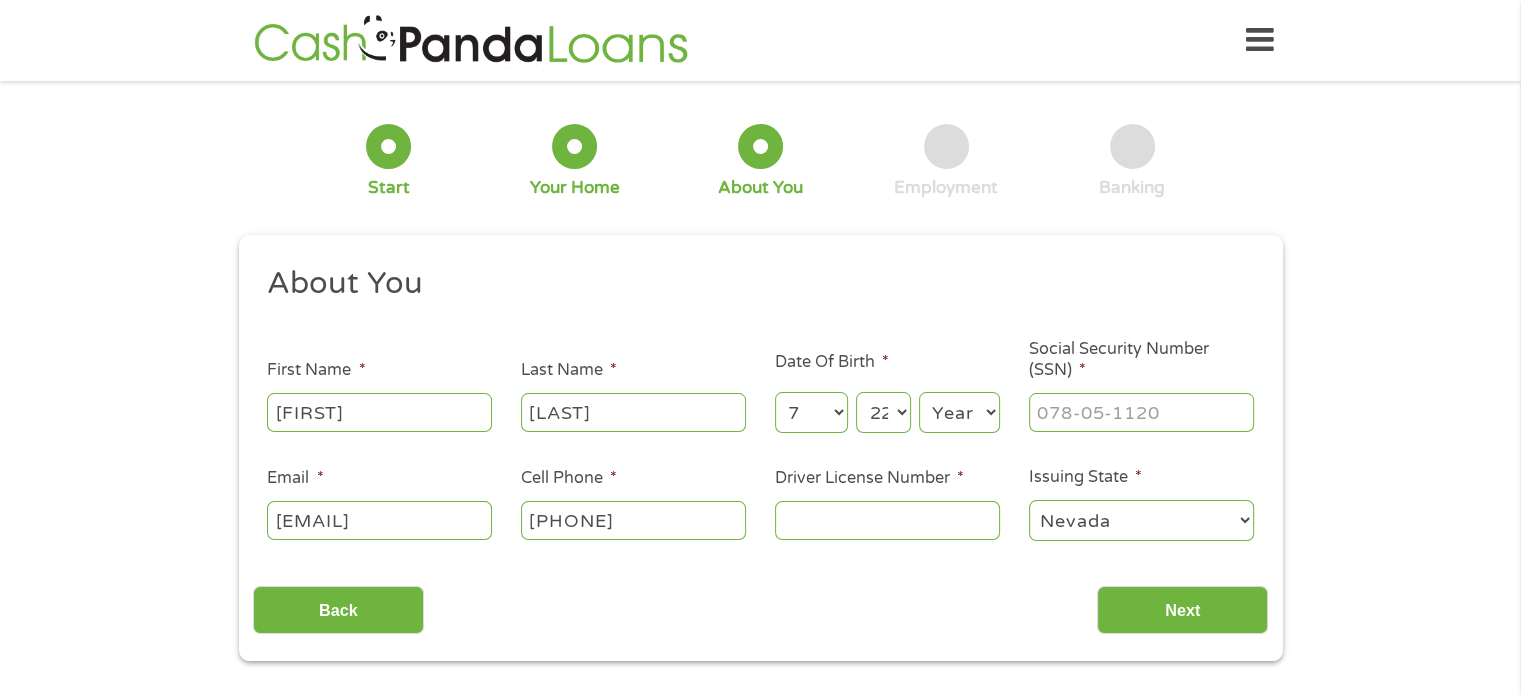 click on "Day 1 2 3 4 5 6 7 8 9 10 11 12 13 14 15 16 17 18 19 20 21 22 23 24 25 26 27 28 29 30 31" at bounding box center (883, 412) 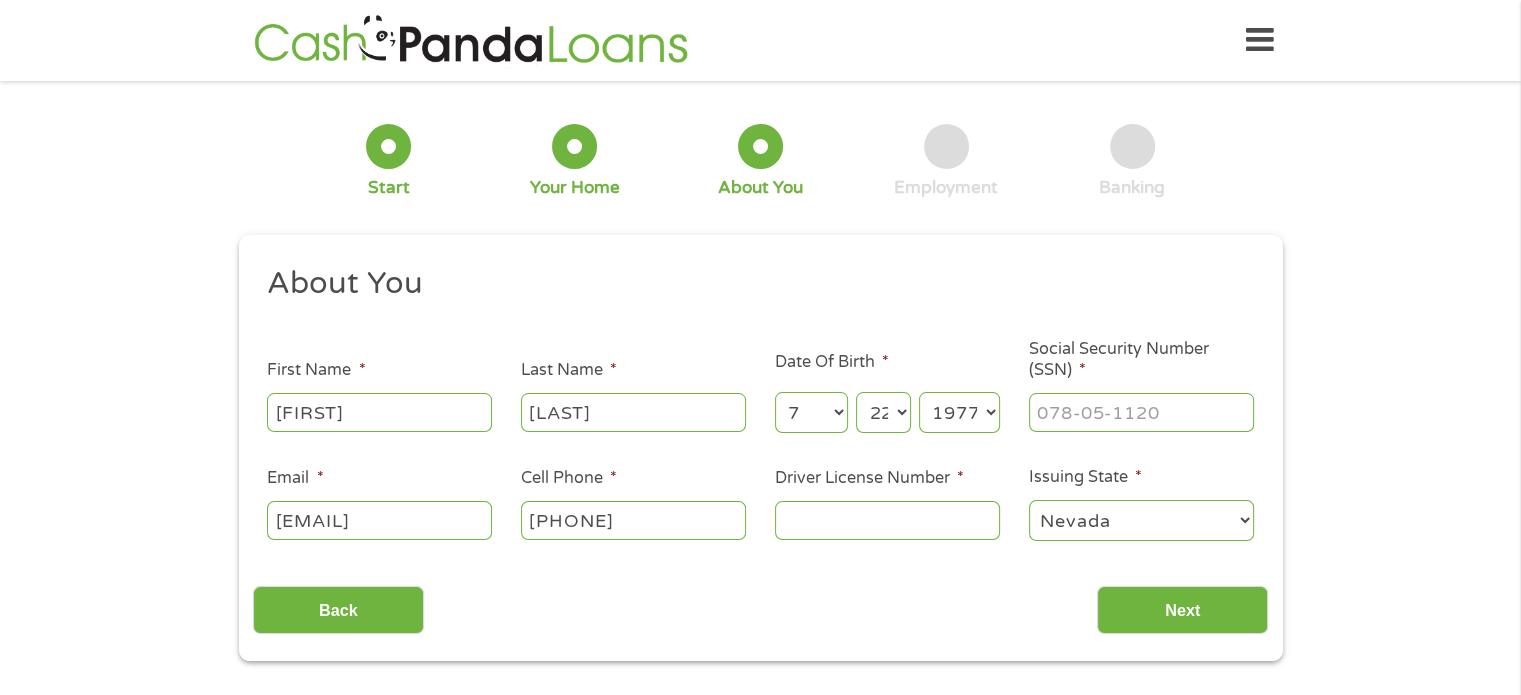click on "Year 2007 2006 2005 2004 2003 2002 2001 2000 1999 1998 1997 1996 1995 1994 1993 1992 1991 1990 1989 1988 1987 1986 1985 1984 1983 1982 1981 1980 1979 1978 1977 1976 1975 1974 1973 1972 1971 1970 1969 1968 1967 1966 1965 1964 1963 1962 1961 1960 1959 1958 1957 1956 1955 1954 1953 1952 1951 1950 1949 1948 1947 1946 1945 1944 1943 1942 1941 1940 1939 1938 1937 1936 1935 1934 1933 1932 1931 1930 1929 1928 1927 1926 1925 1924 1923 1922 1921 1920" at bounding box center (959, 412) 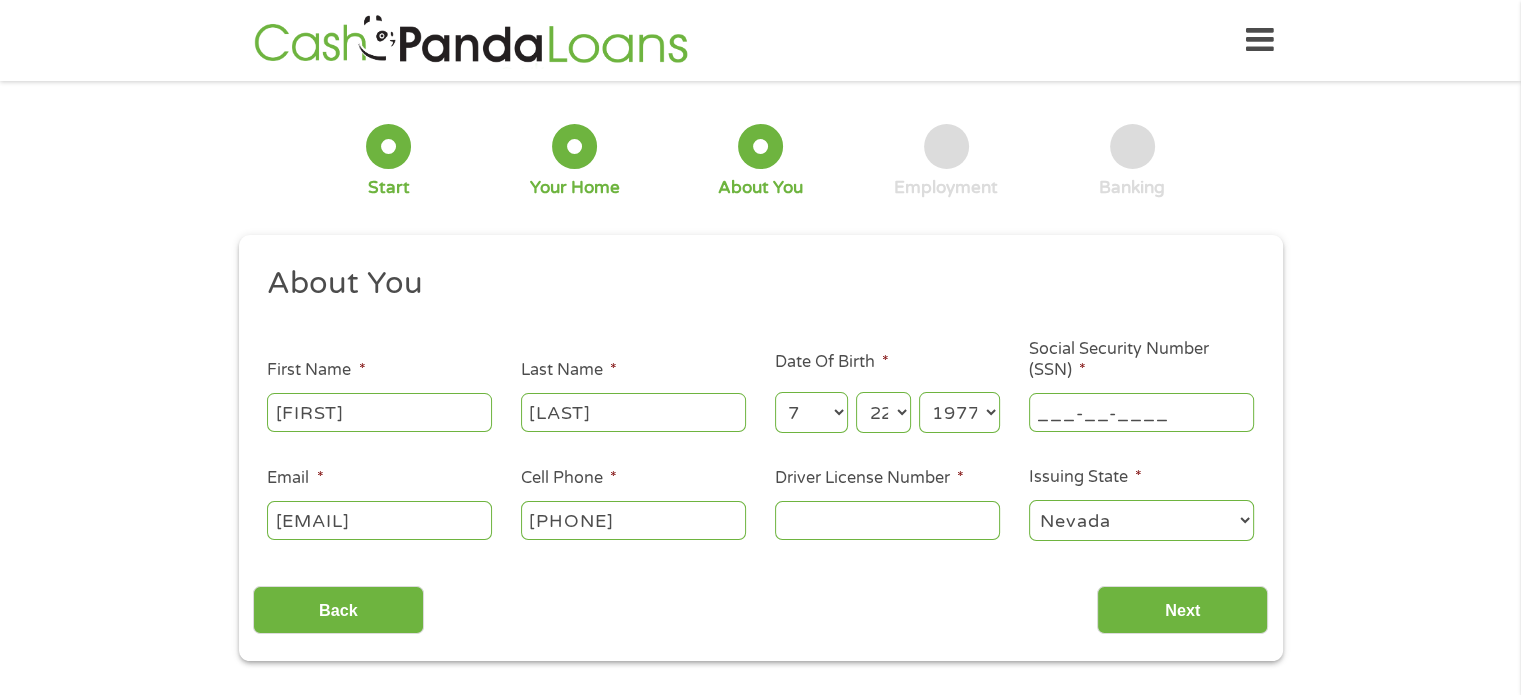 click on "___-__-____" at bounding box center [1141, 412] 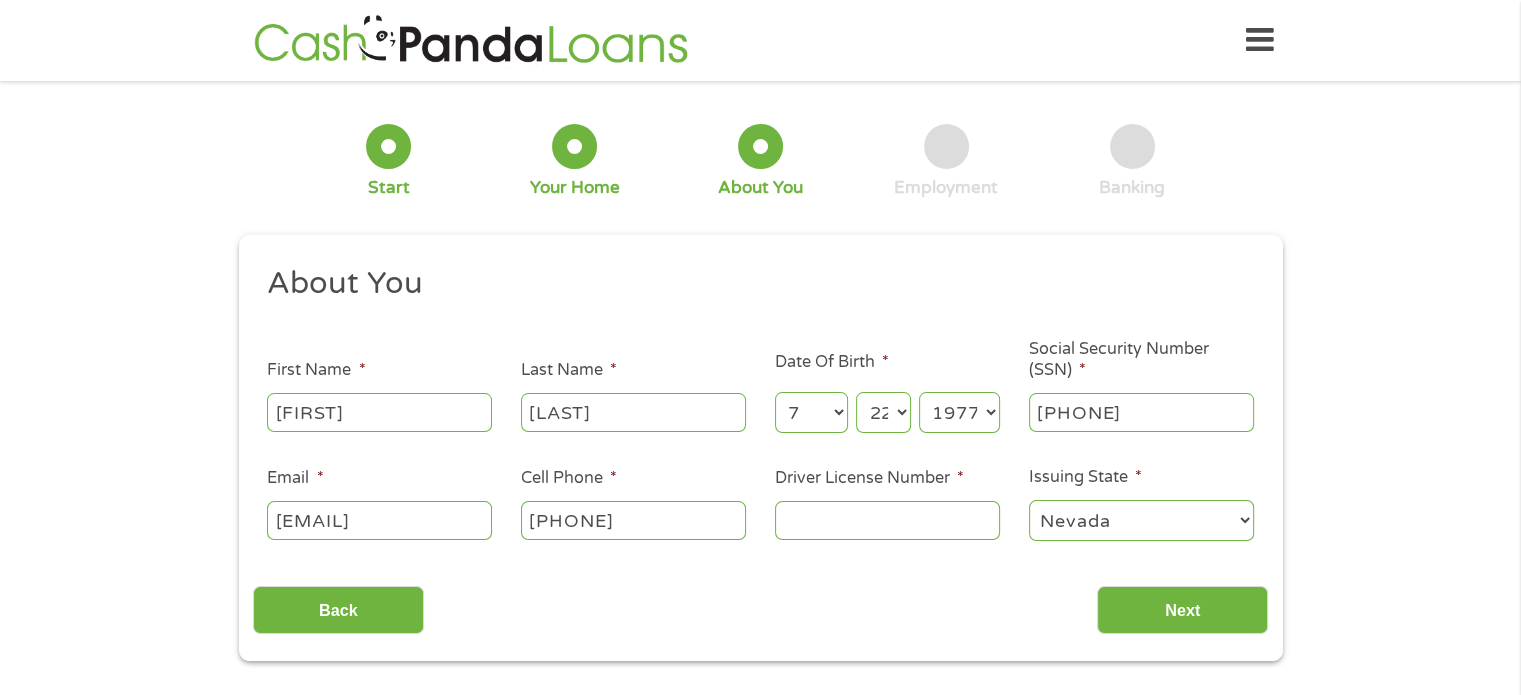 click on "Back   Next" at bounding box center (760, 602) 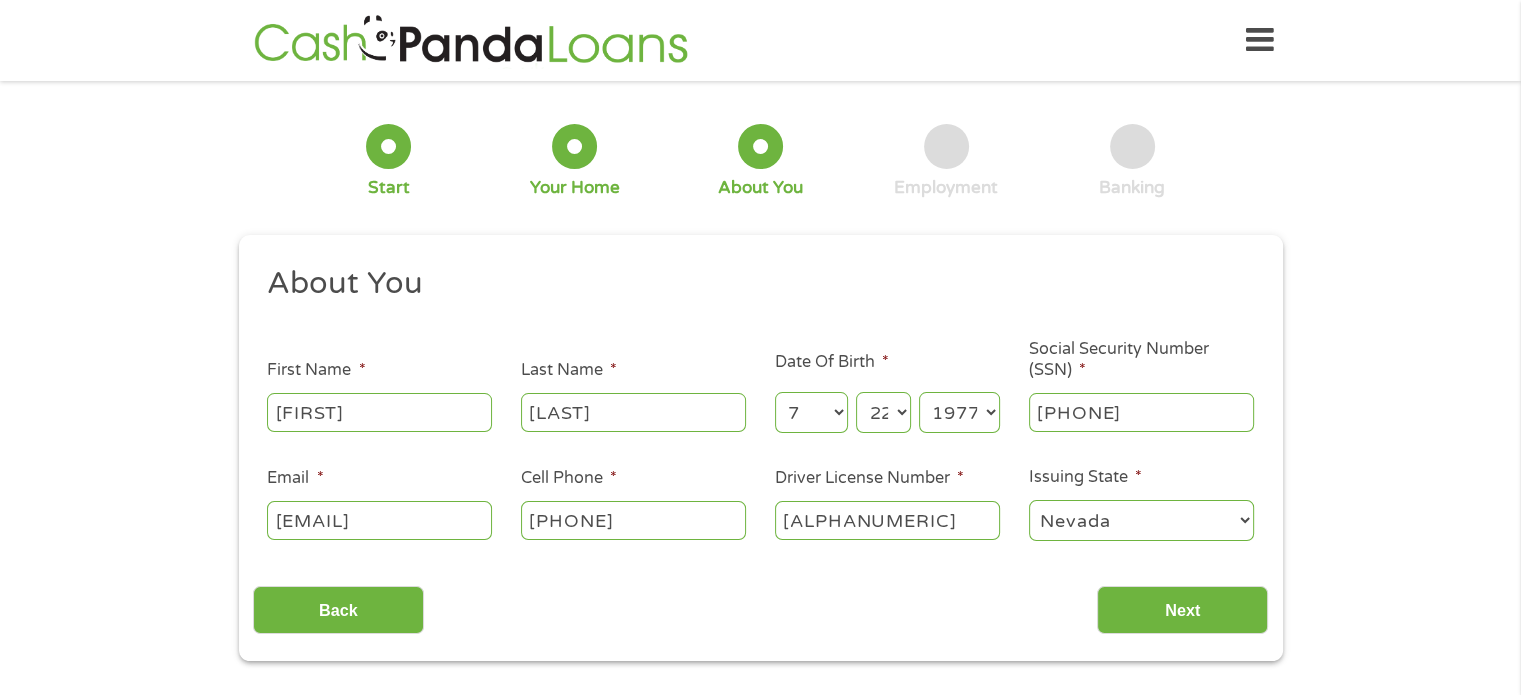 type on "[ALPHANUMERIC]" 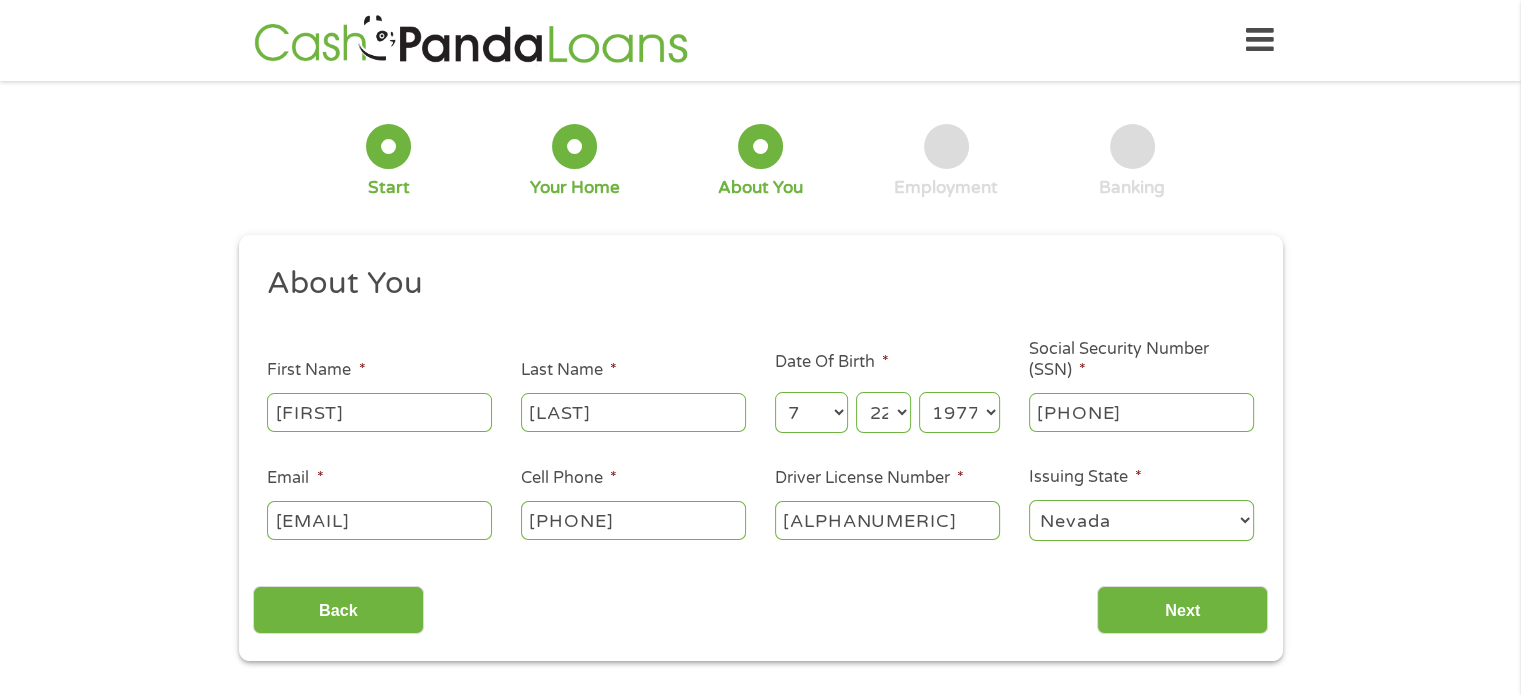 click on "Alabama Alaska Arizona Arkansas California Colorado Connecticut Delaware District of Columbia Florida Georgia Hawaii Idaho Illinois Indiana Iowa Kansas Kentucky Louisiana Maine Maryland Massachusetts Michigan Minnesota Mississippi Missouri Montana Nebraska Nevada New Hampshire New Jersey New Mexico New York North Carolina North Dakota Ohio Oklahoma Oregon Pennsylvania Rhode Island South Carolina South Dakota Tennessee Texas Utah Vermont Virginia Washington West Virginia Wisconsin Wyoming" at bounding box center (1141, 520) 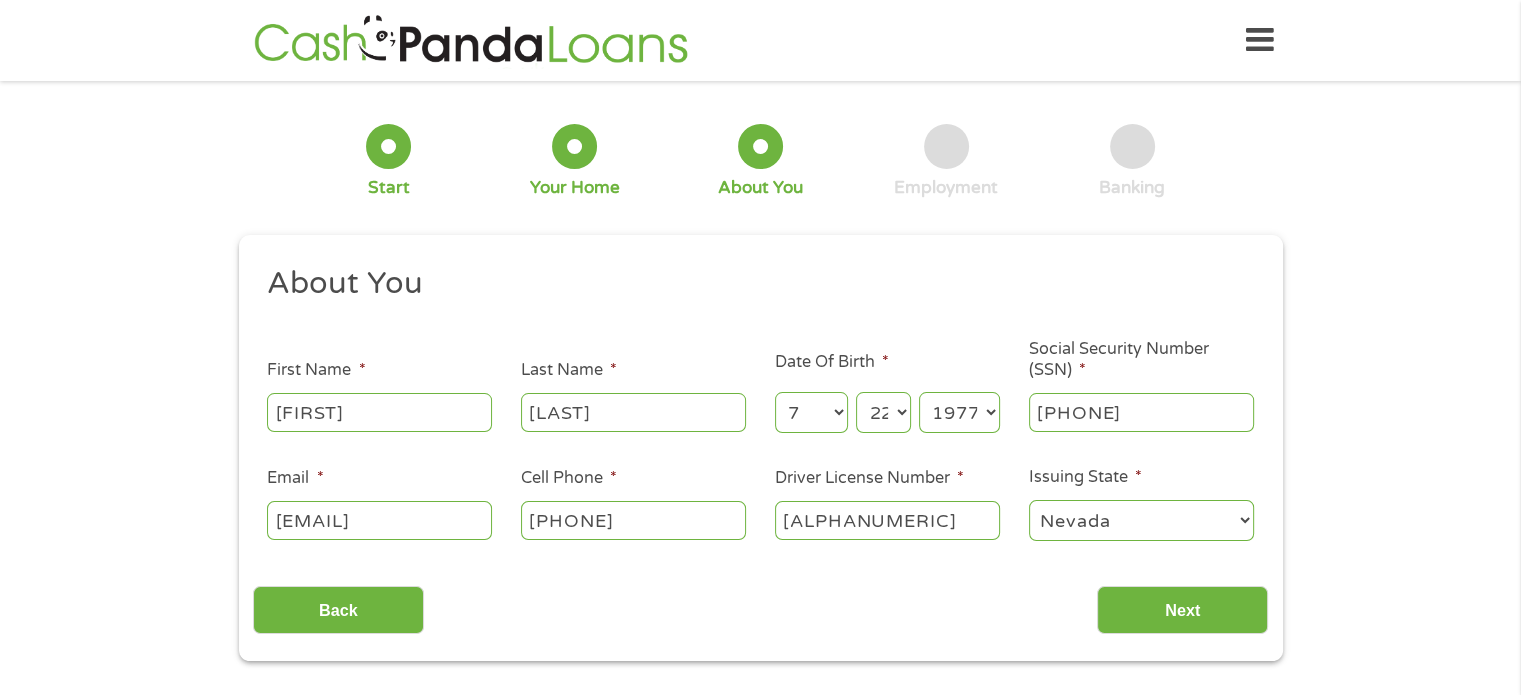 select on "California" 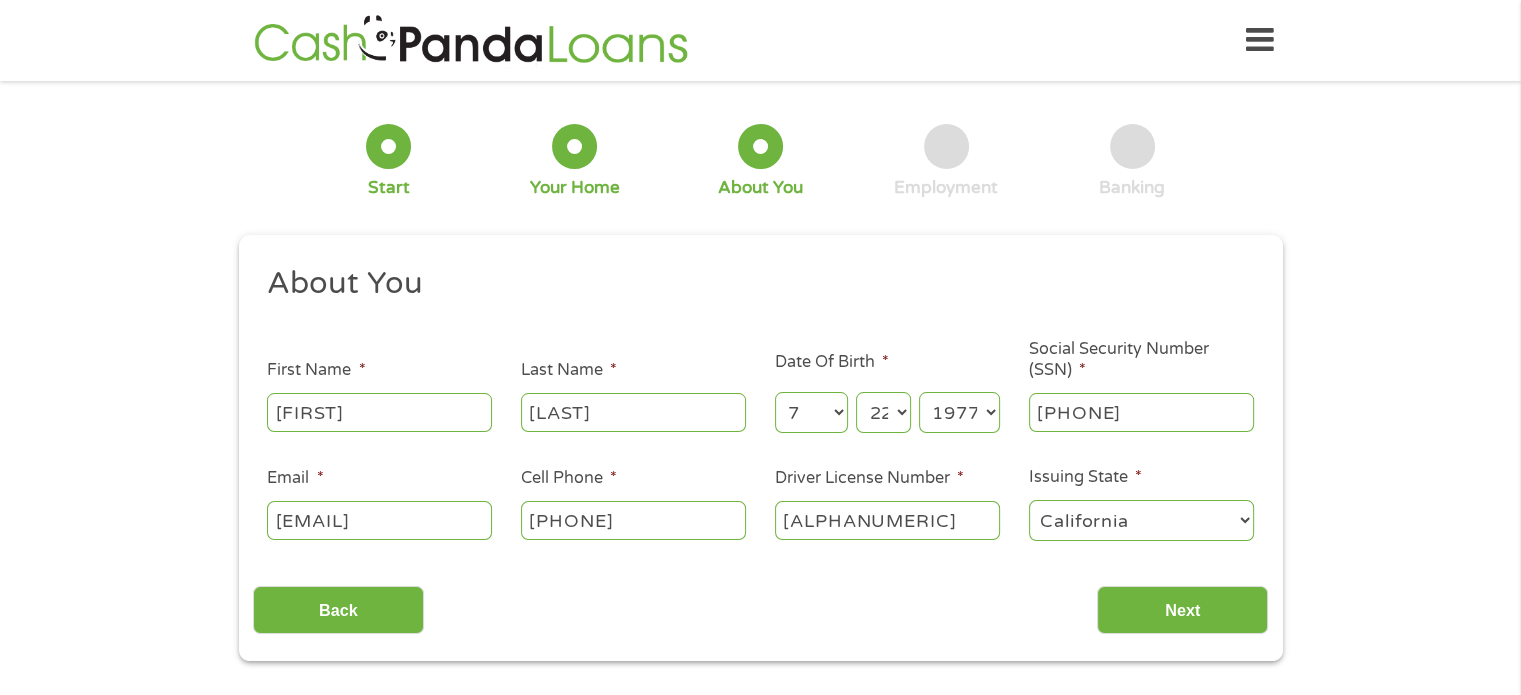 click on "Alabama Alaska Arizona Arkansas California Colorado Connecticut Delaware District of Columbia Florida Georgia Hawaii Idaho Illinois Indiana Iowa Kansas Kentucky Louisiana Maine Maryland Massachusetts Michigan Minnesota Mississippi Missouri Montana Nebraska Nevada New Hampshire New Jersey New Mexico New York North Carolina North Dakota Ohio Oklahoma Oregon Pennsylvania Rhode Island South Carolina South Dakota Tennessee Texas Utah Vermont Virginia Washington West Virginia Wisconsin Wyoming" at bounding box center (1141, 520) 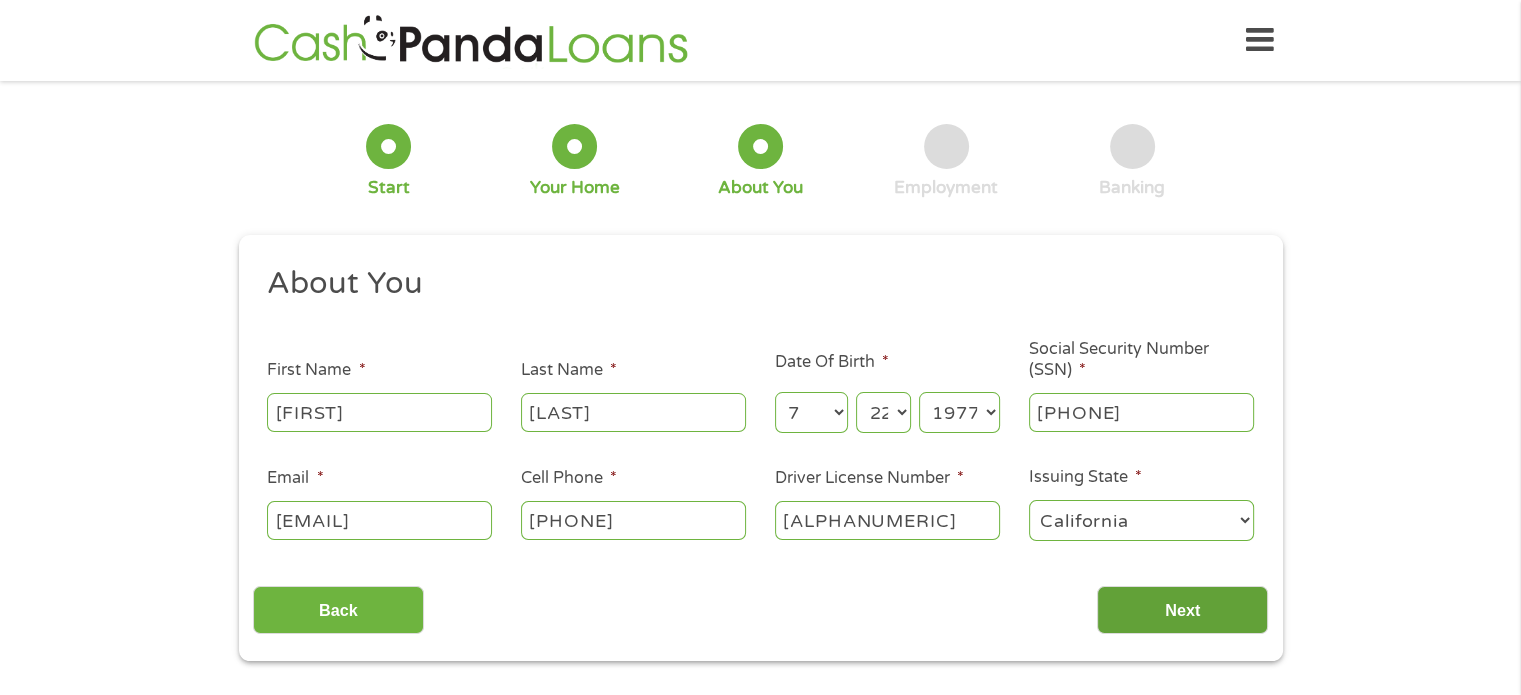 click on "Next" at bounding box center (1182, 610) 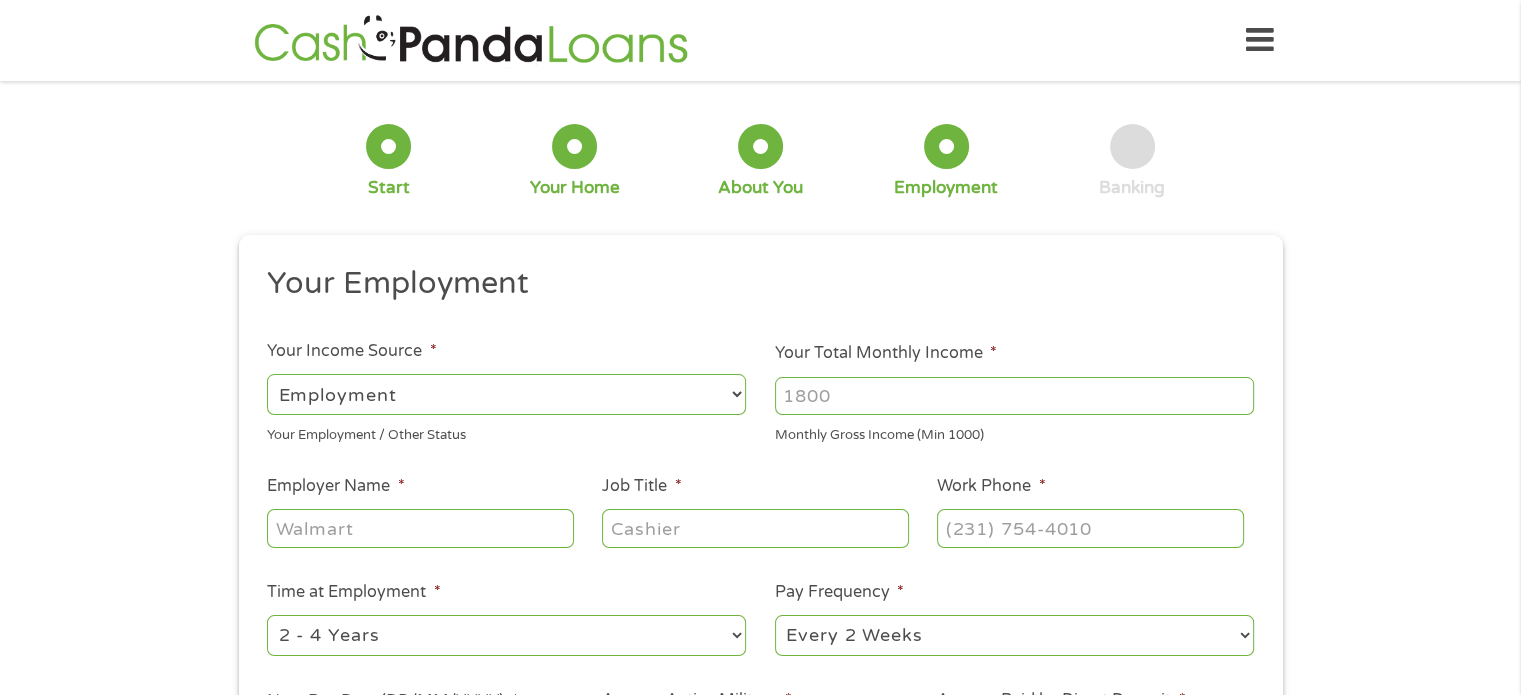 scroll, scrollTop: 8, scrollLeft: 8, axis: both 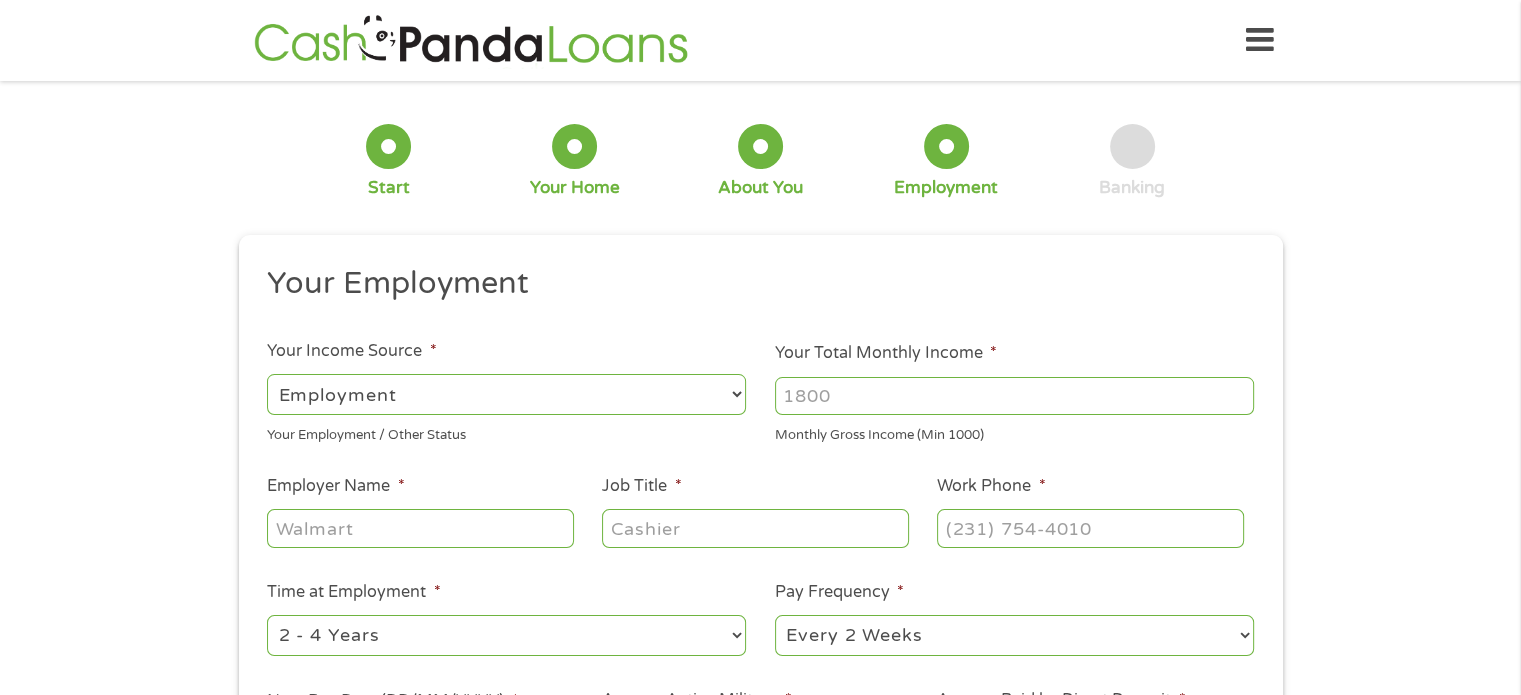 click on "--- Choose one --- Employment Self Employed Benefits" at bounding box center [506, 394] 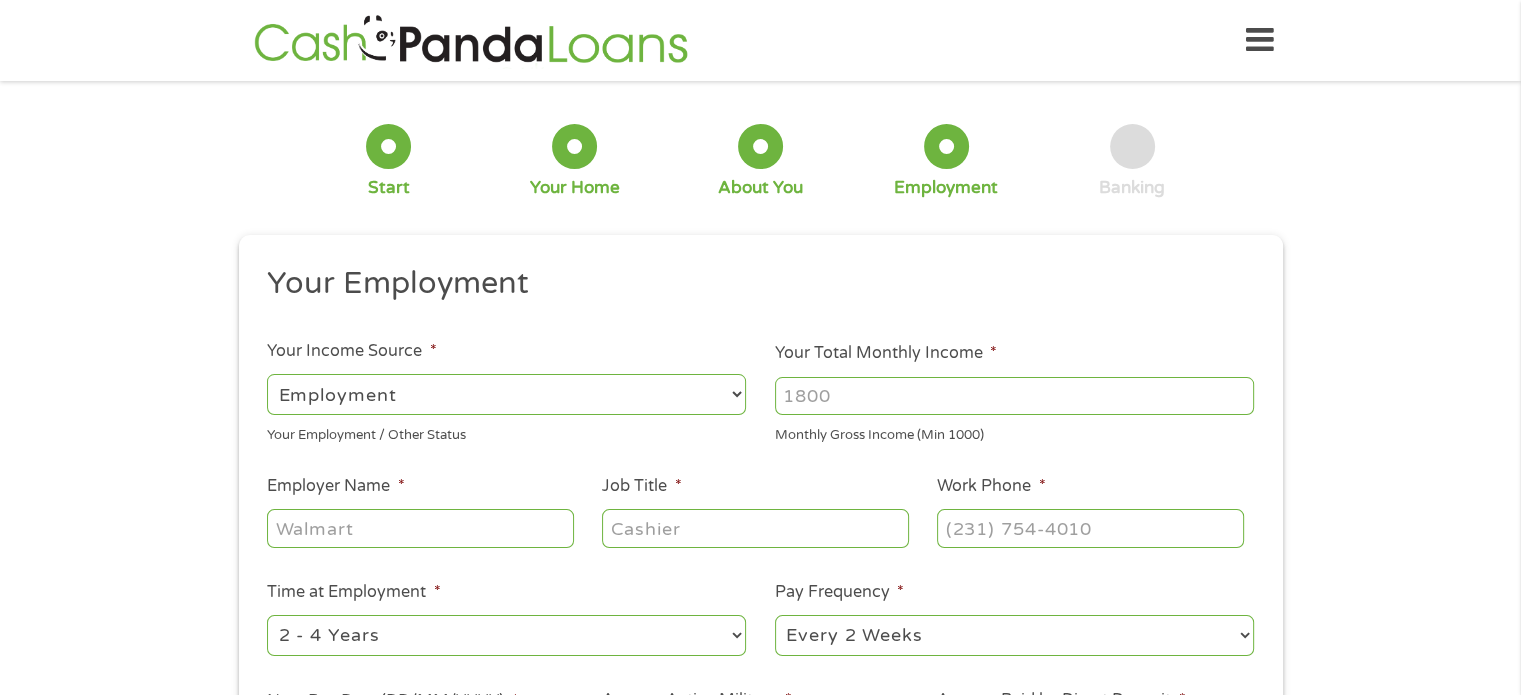 select on "benefits" 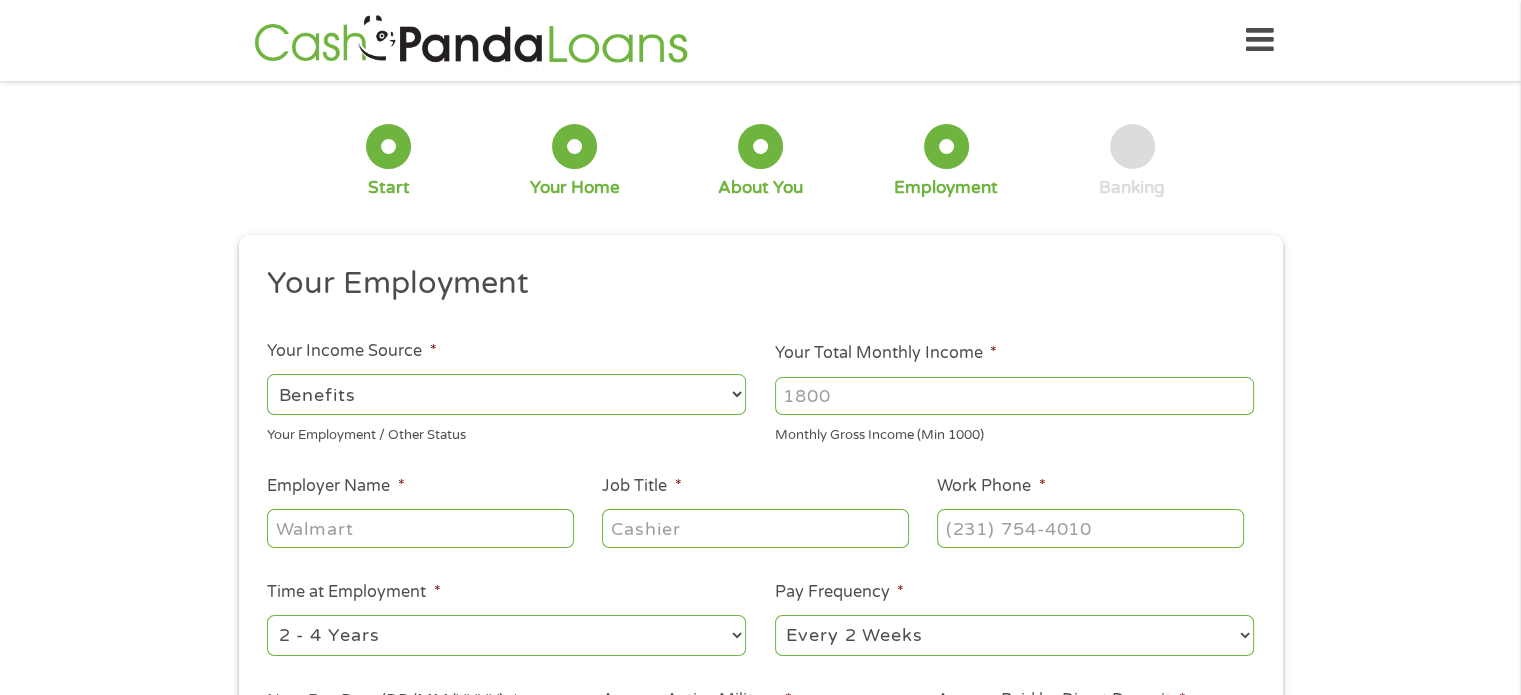 click on "--- Choose one --- Employment Self Employed Benefits" at bounding box center [506, 394] 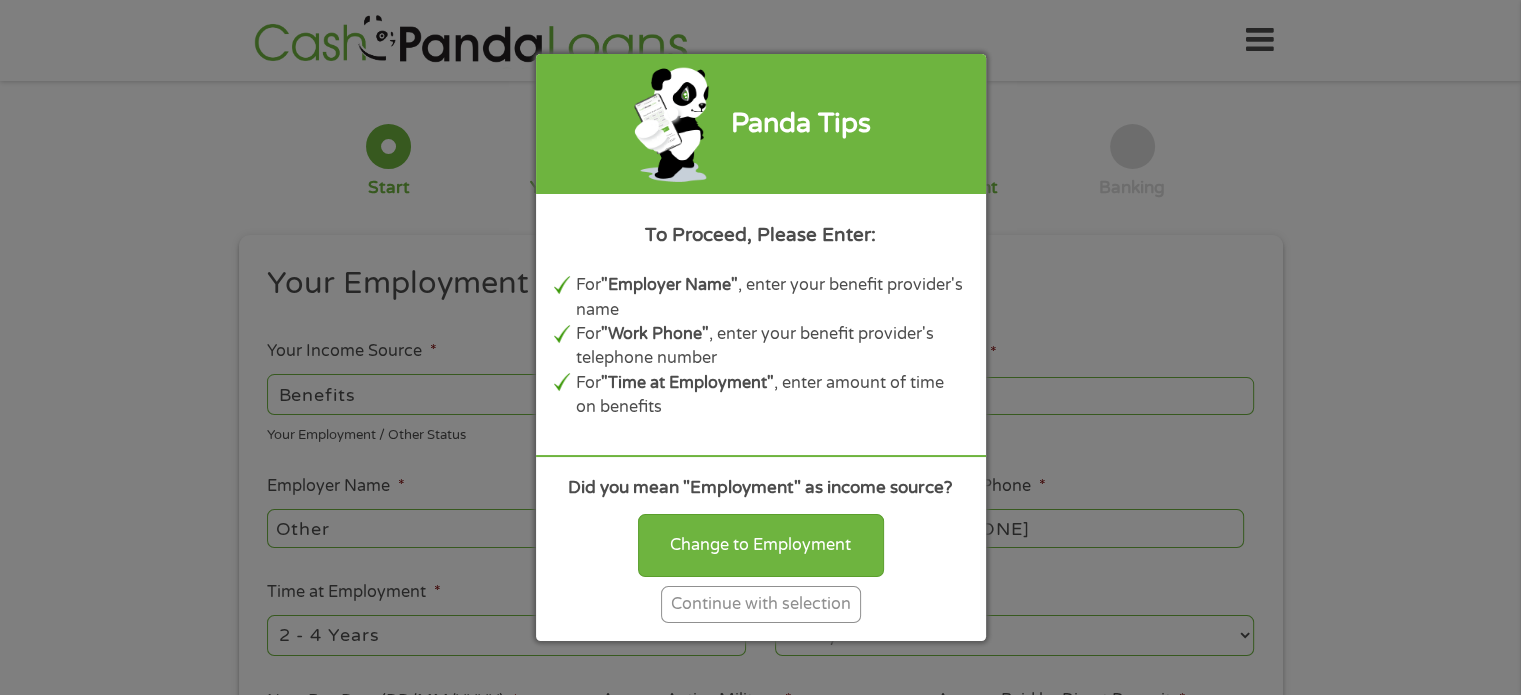click on "Panda Tips To Proceed, Please Enter: For  "Employer Name" , enter your benefit provider's name For  "Work Phone" , enter your benefit provider's telephone number For  "Time at Employment" , enter amount of time on benefits Did you mean "Employment" as income source? Change to Employment Continue with selection" at bounding box center [760, 347] 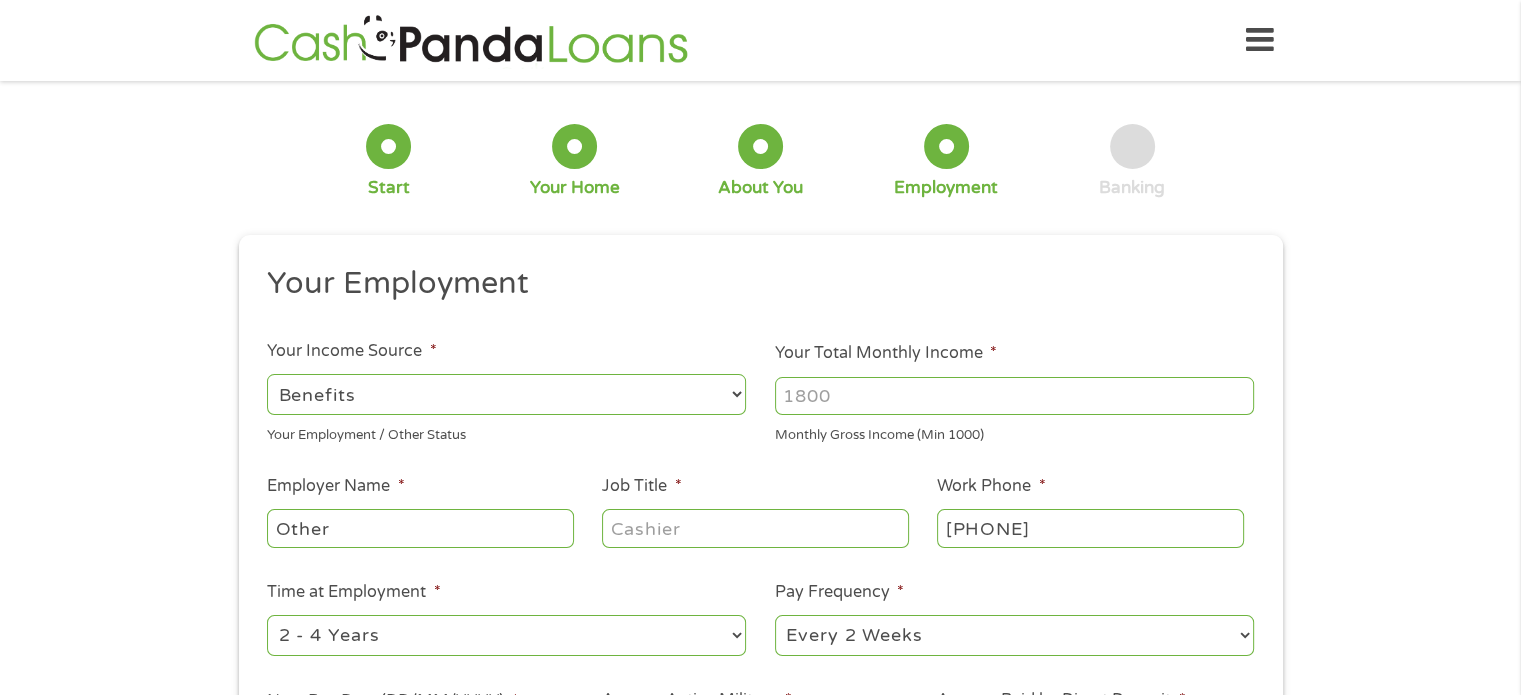 click on "Your Total Monthly Income *" at bounding box center [1014, 396] 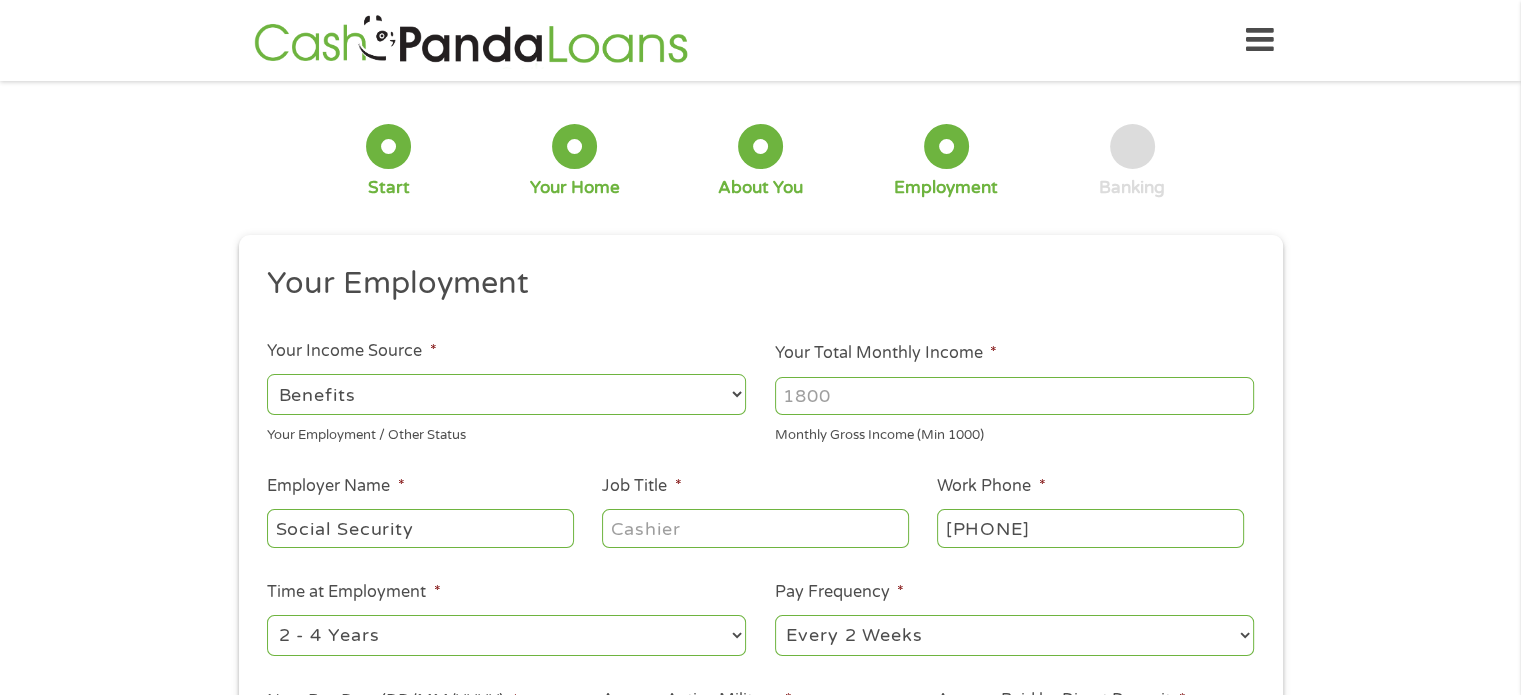 type on "Social Security" 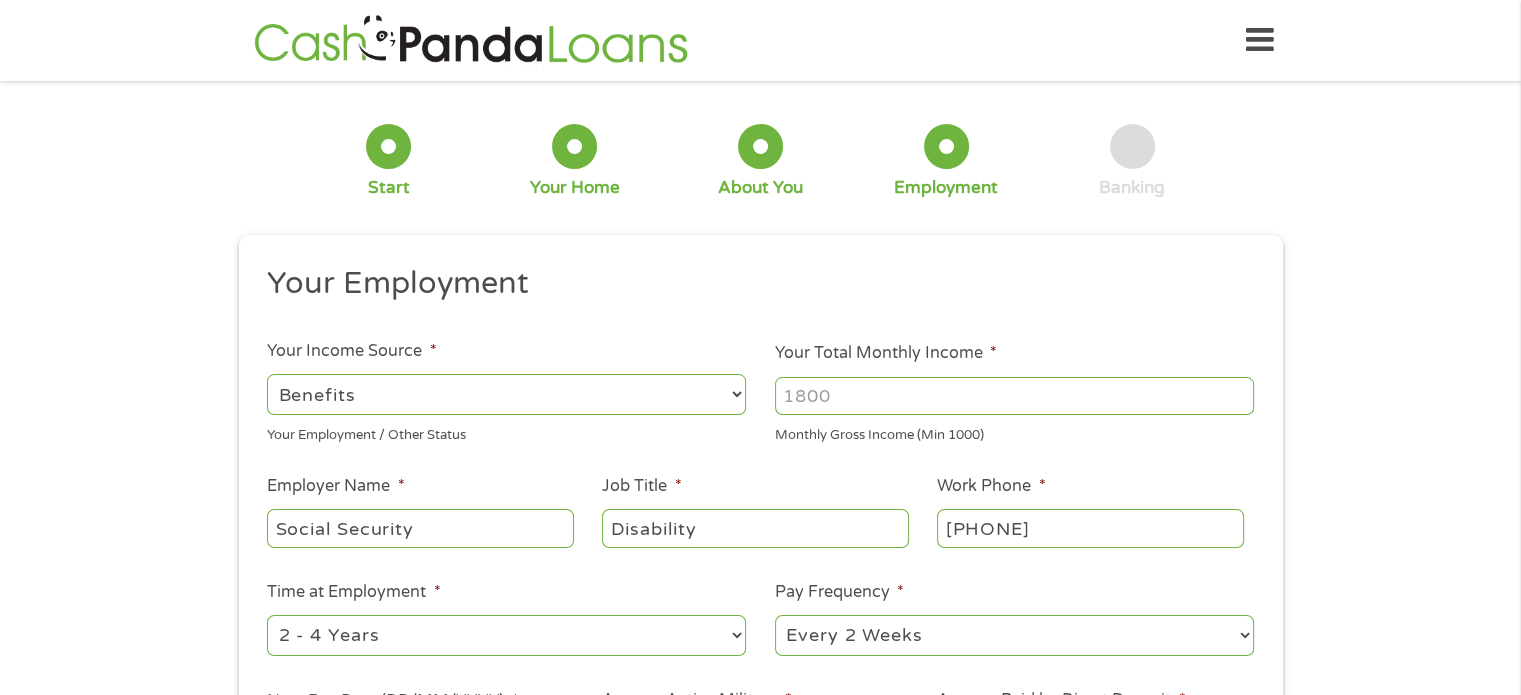 type on "Disability" 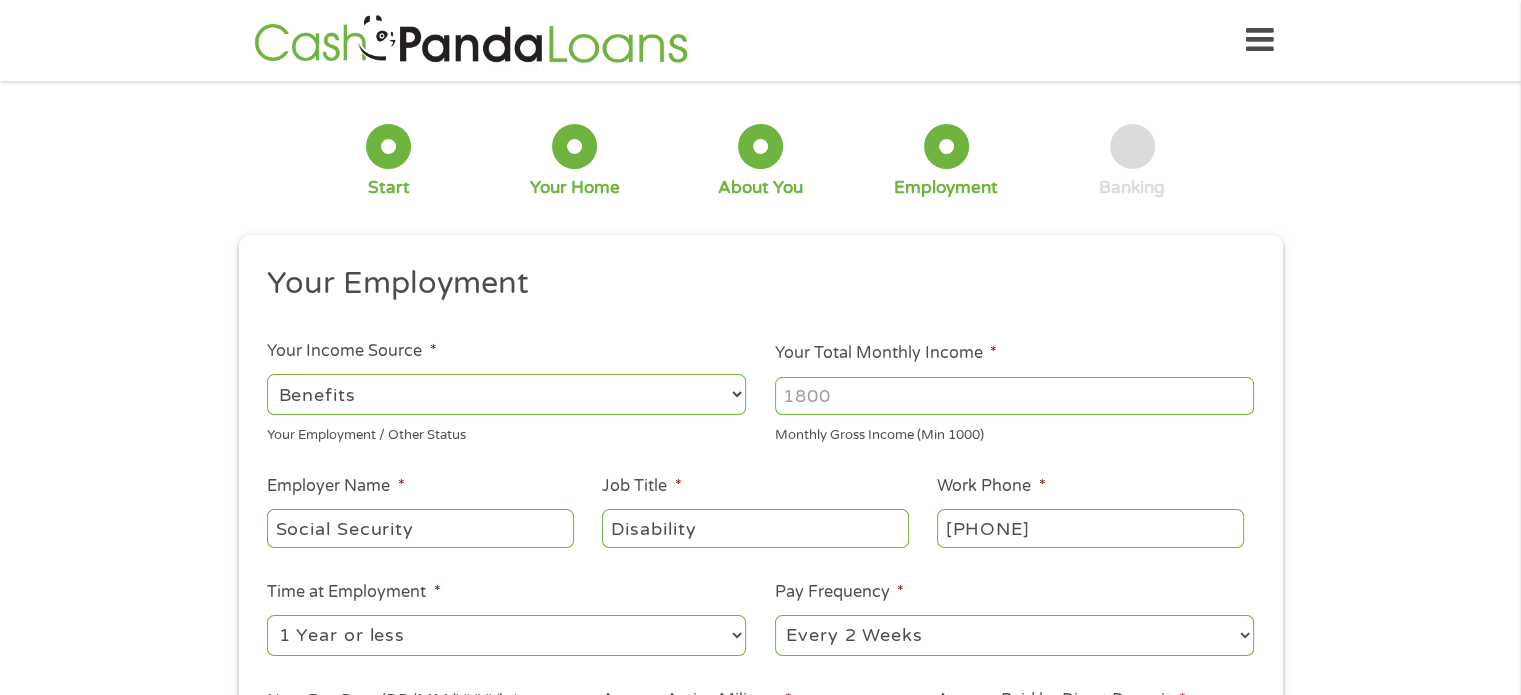 click on "--- Choose one --- 1 Year or less 1 - 2 Years 2 - 4 Years Over 4 Years" at bounding box center [506, 635] 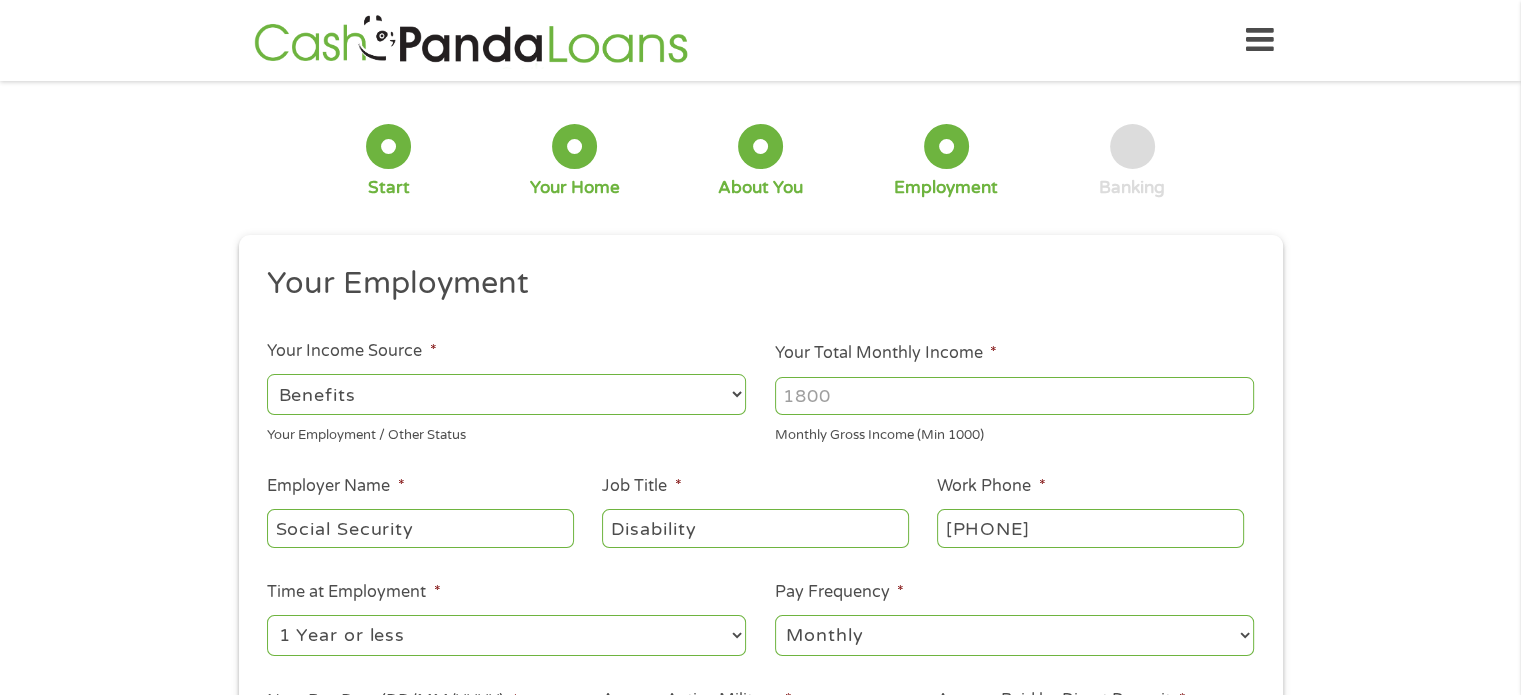 click on "--- Choose one --- Every 2 Weeks Every Week Monthly Semi-Monthly" at bounding box center (1014, 635) 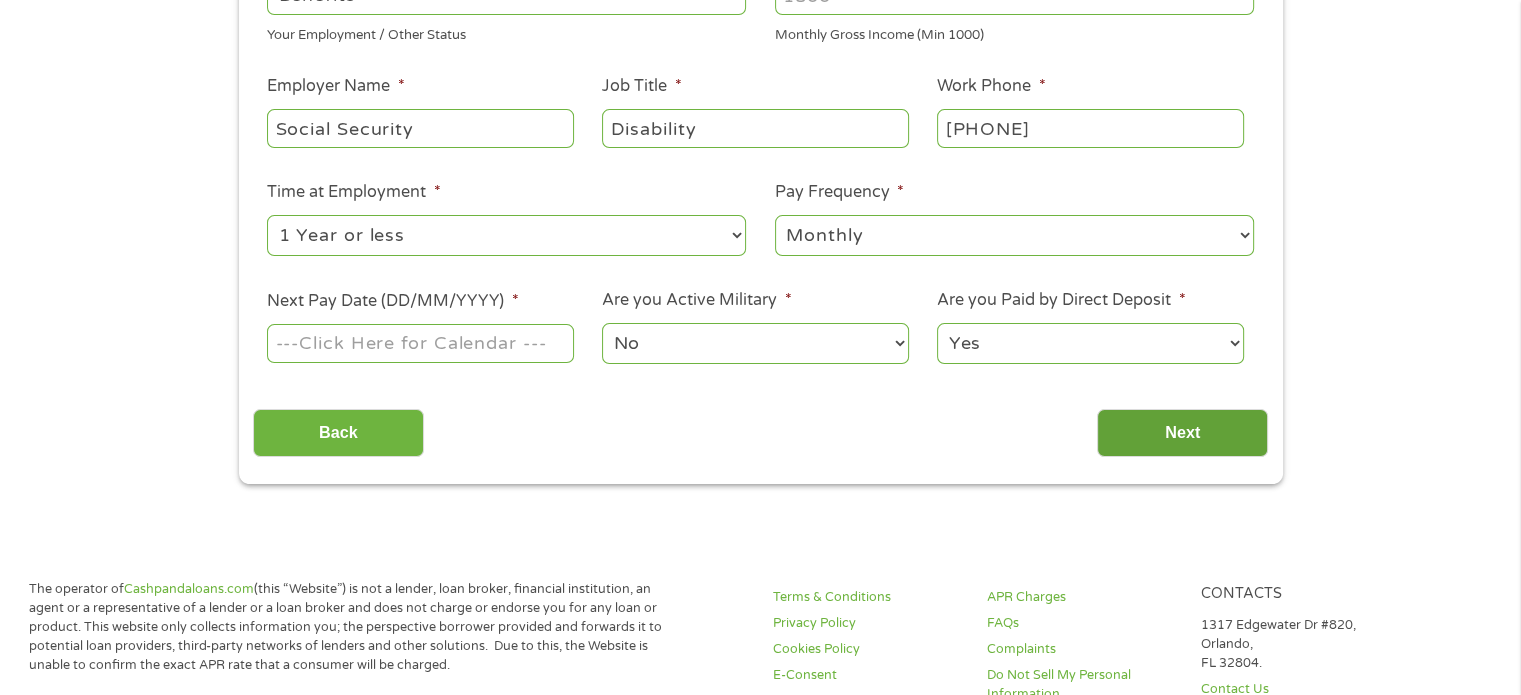 click on "Next" at bounding box center (1182, 433) 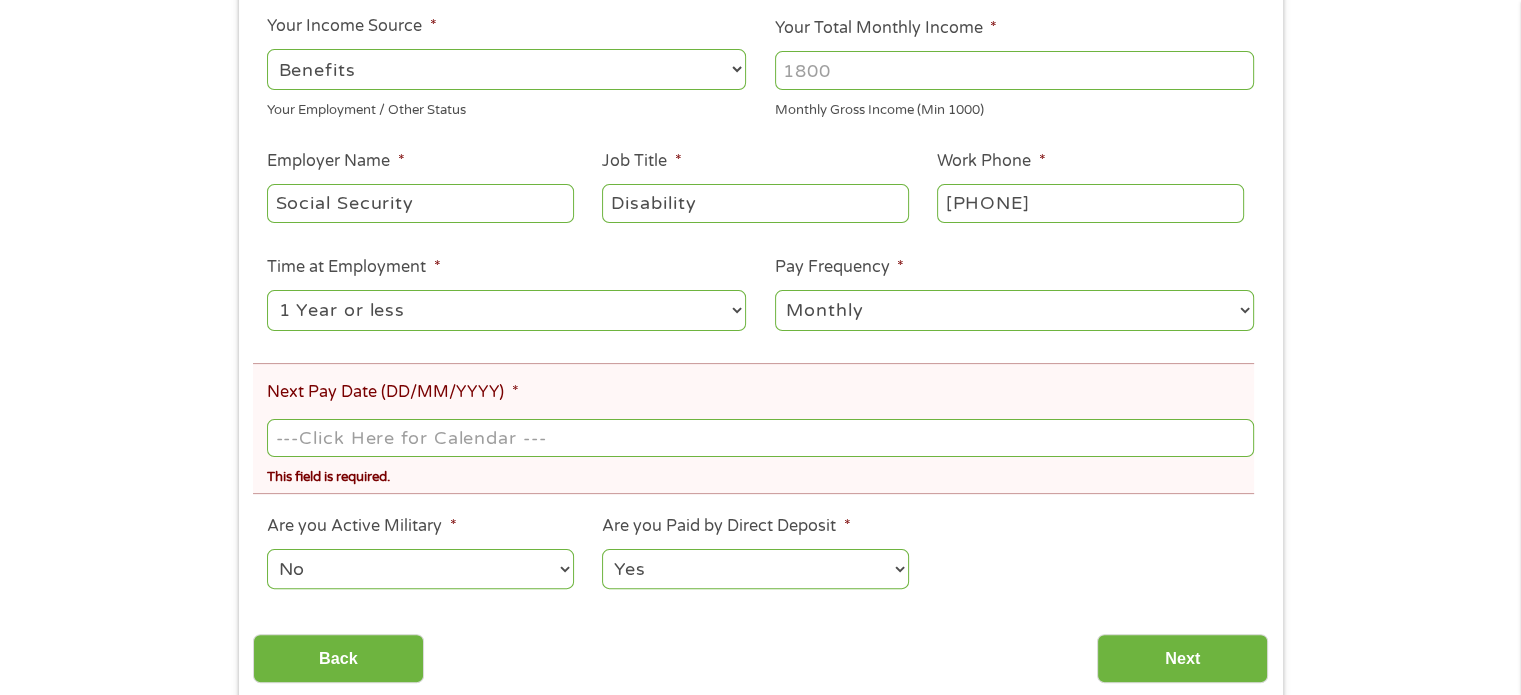 scroll, scrollTop: 265, scrollLeft: 0, axis: vertical 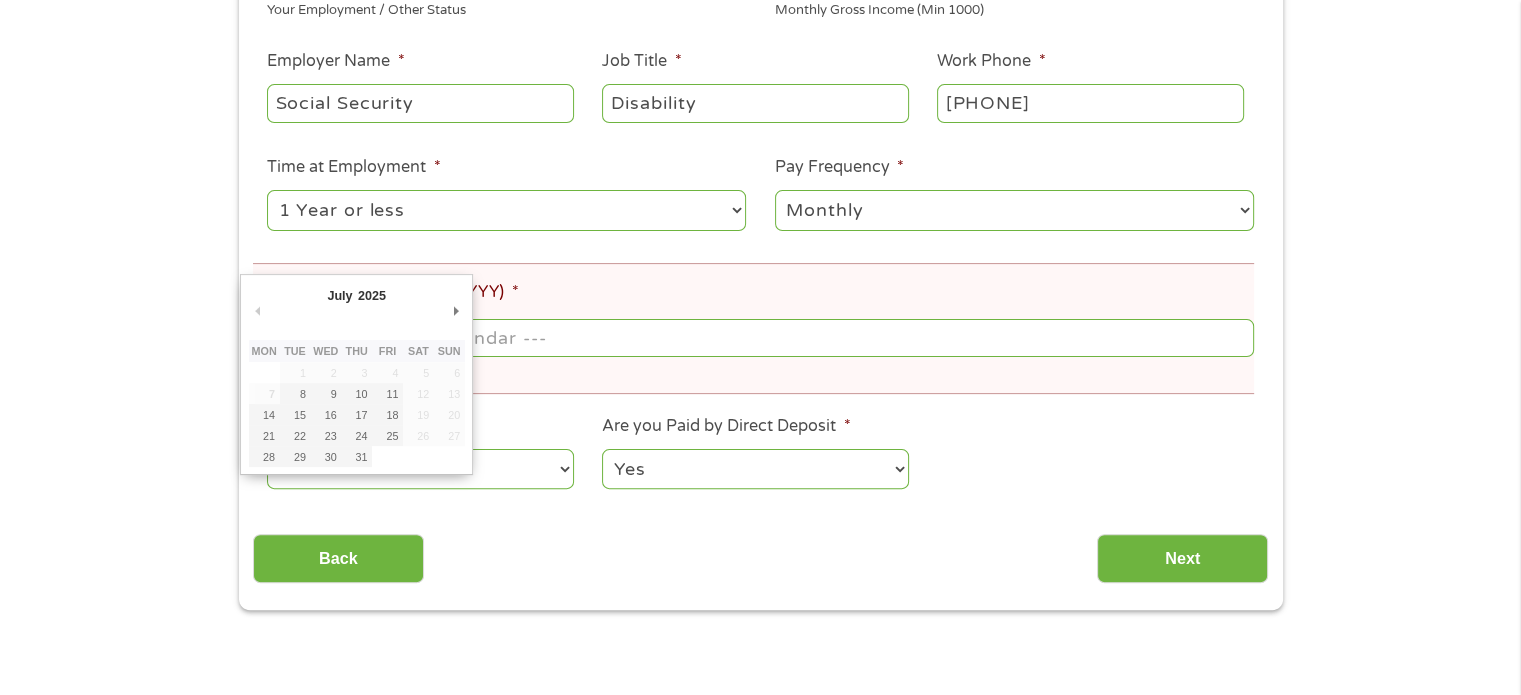 click on "This field is hidden when viewing the form gclid EAIaIQobChMI0ungkpCrjgMVES9ECB06MAmJEAAYAyAAEgJJgfD_BwE This field is hidden when viewing the form Referrer https://www.cashpandaloans.com/payday-loans/?medium=adwords&source=adwords&campaign=22549846227&adgroup=188036189468&creative=752033236951&position=&keyword=i%20need%20loan%20immediately&utm_term=searchterm&matchtype=term&device=c&network=s&gad_source=5&gad_campaignid=22549846227&gclid=EAIaIQobChMI0ungkpCrjgMVES9ECB06MAmJEAAYAyAAEgJJgfD_BwE This field is hidden when viewing the form" at bounding box center [760, 797] 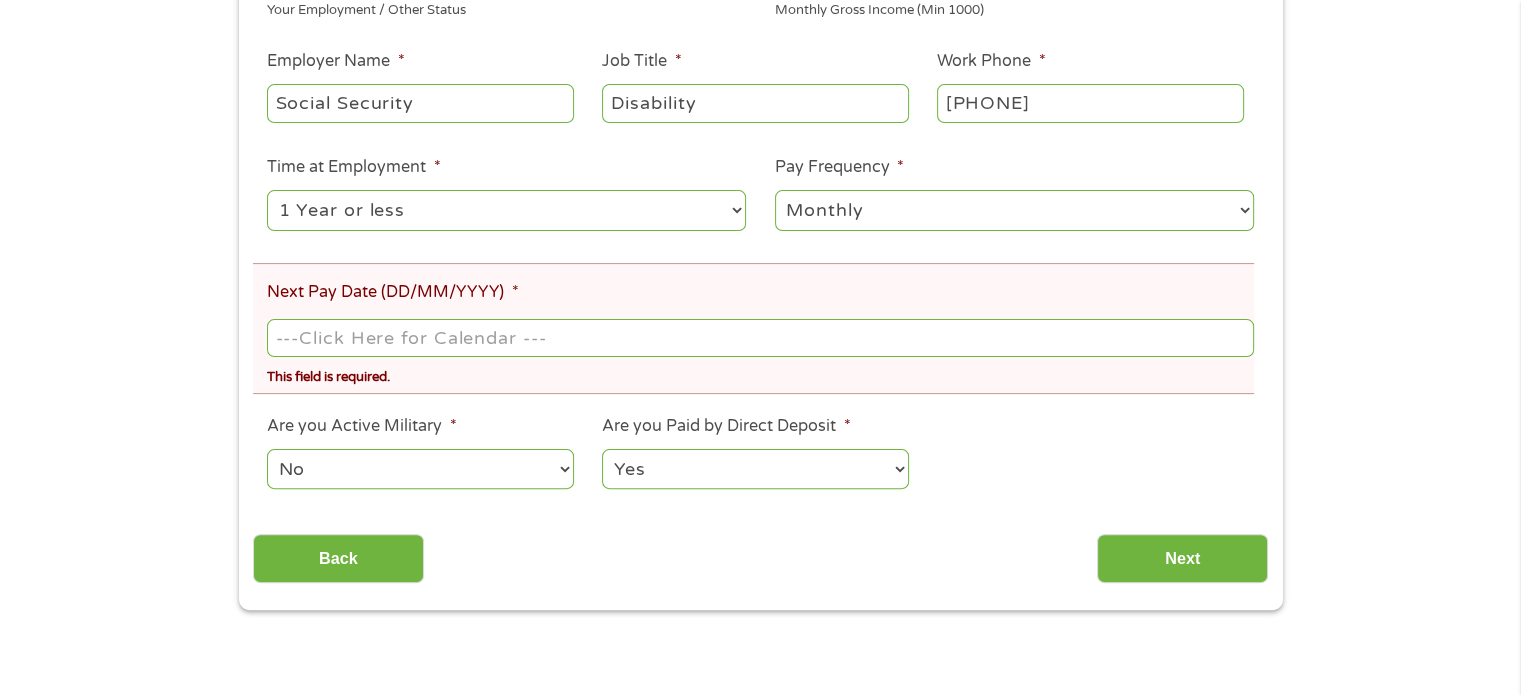 click on "Next Pay Date (DD/MM/YYYY) *" at bounding box center (760, 338) 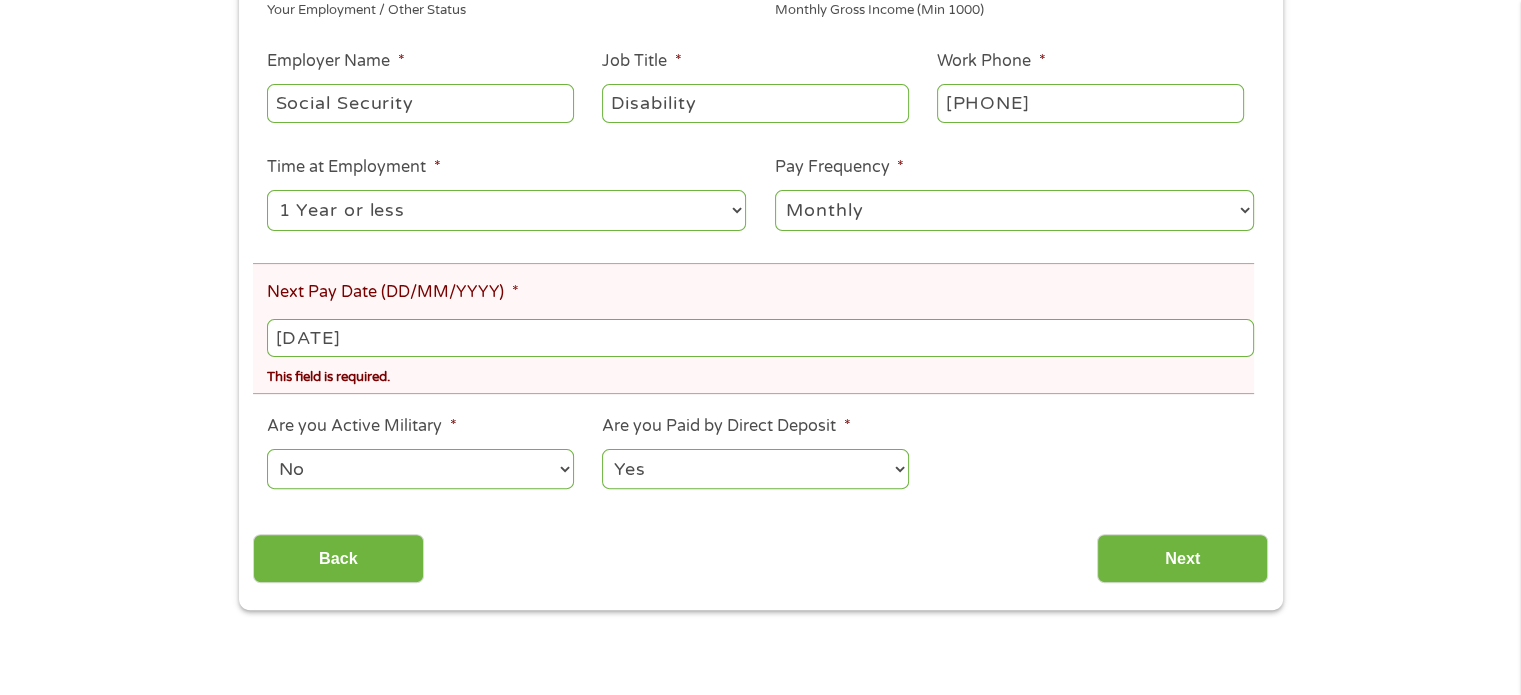 click on "This field is hidden when viewing the form gclid EAIaIQobChMI0ungkpCrjgMVES9ECB06MAmJEAAYAyAAEgJJgfD_BwE This field is hidden when viewing the form Referrer https://www.cashpandaloans.com/payday-loans/?medium=adwords&source=adwords&campaign=22549846227&adgroup=188036189468&creative=752033236951&position=&keyword=i%20need%20loan%20immediately&utm_term=searchterm&matchtype=term&device=c&network=s&gad_source=5&gad_campaignid=22549846227&gclid=EAIaIQobChMI0ungkpCrjgMVES9ECB06MAmJEAAYAyAAEgJJgfD_BwE This field is hidden when viewing the form" at bounding box center (760, 797) 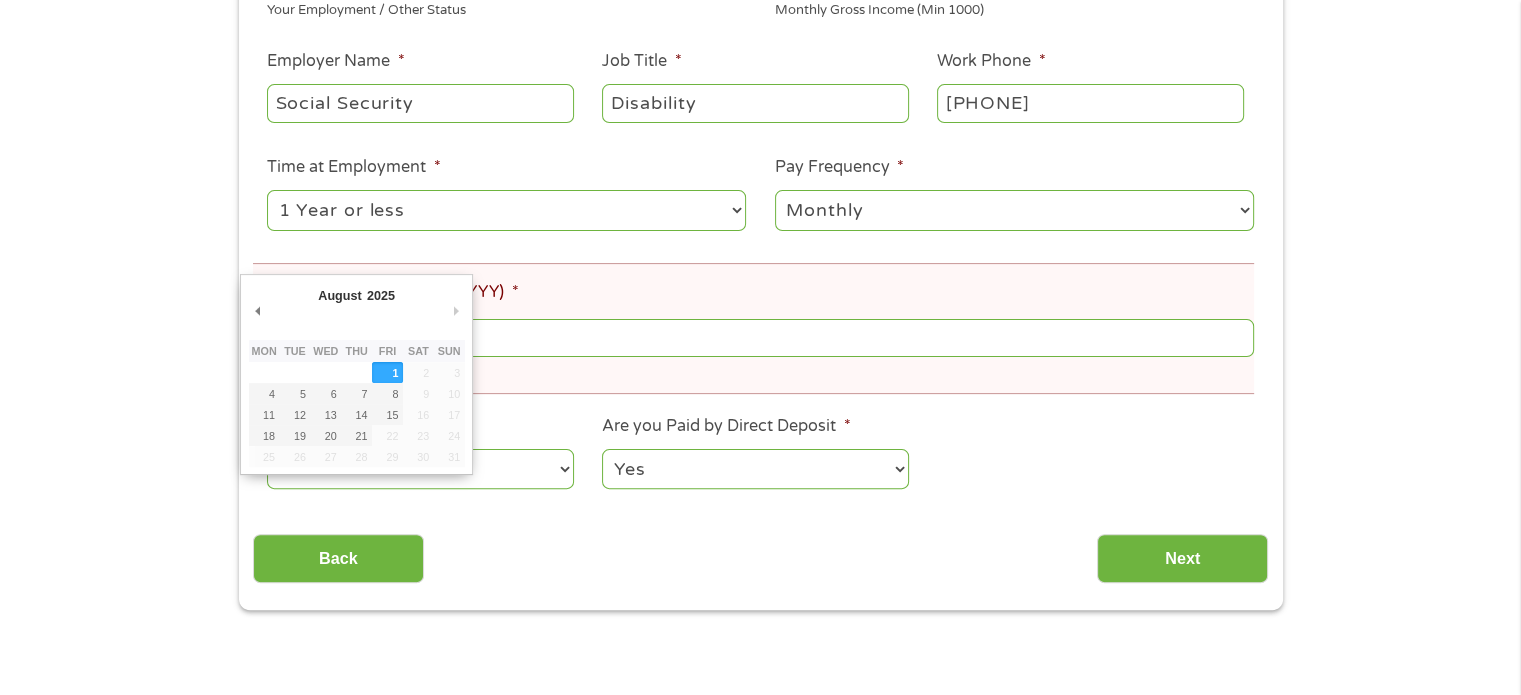 click on "January February March April May June July August September October November December" at bounding box center [381, 298] 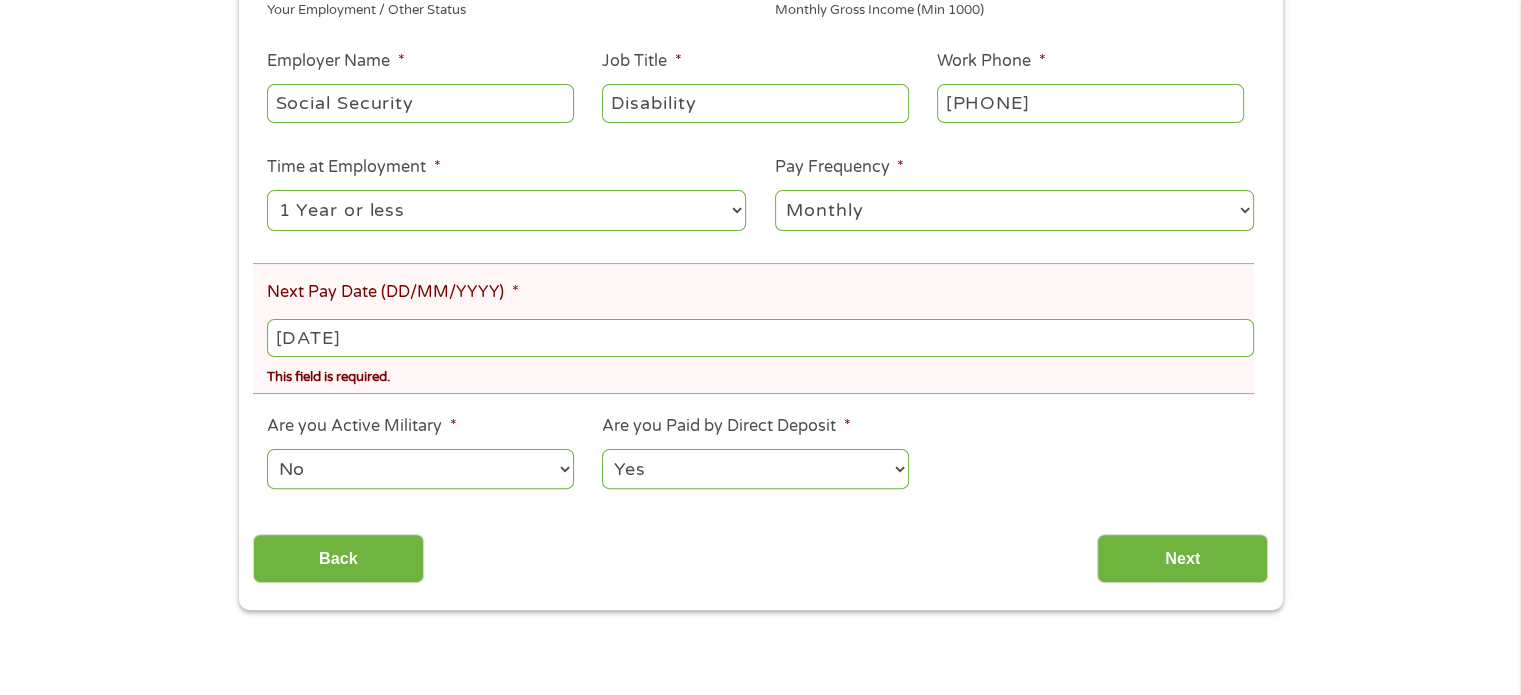 click on "[DATE]" at bounding box center (760, 338) 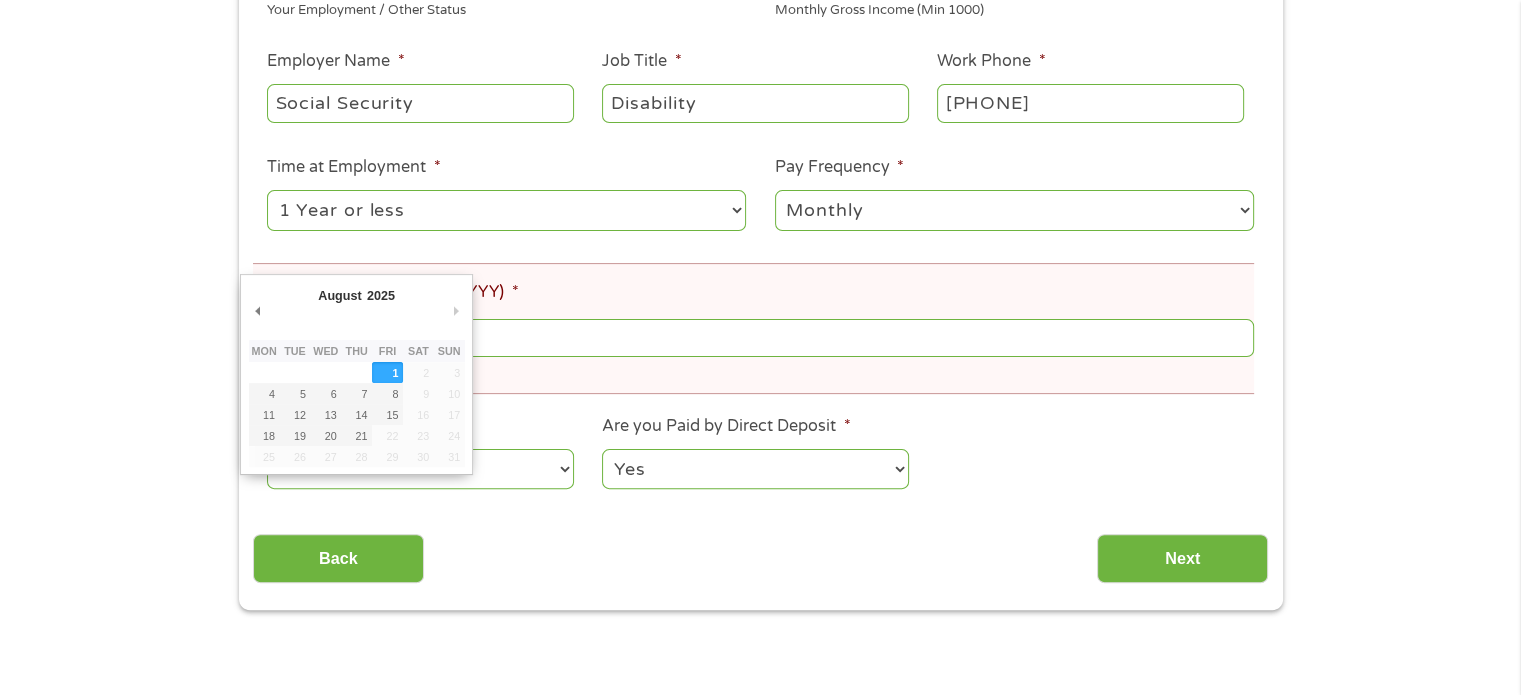 click on "2025" at bounding box center [429, 298] 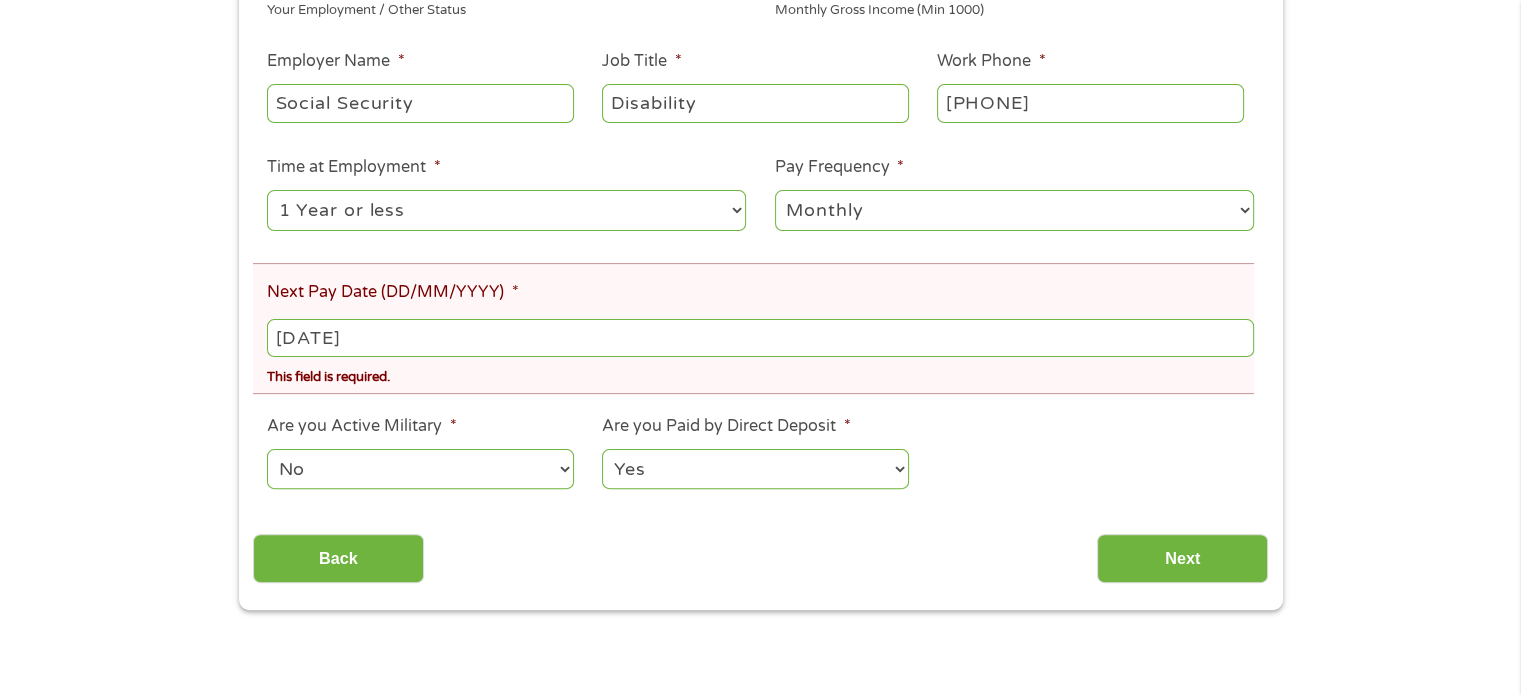 click on "Next Pay Date (DD/MM/YYYY) *" at bounding box center [392, 292] 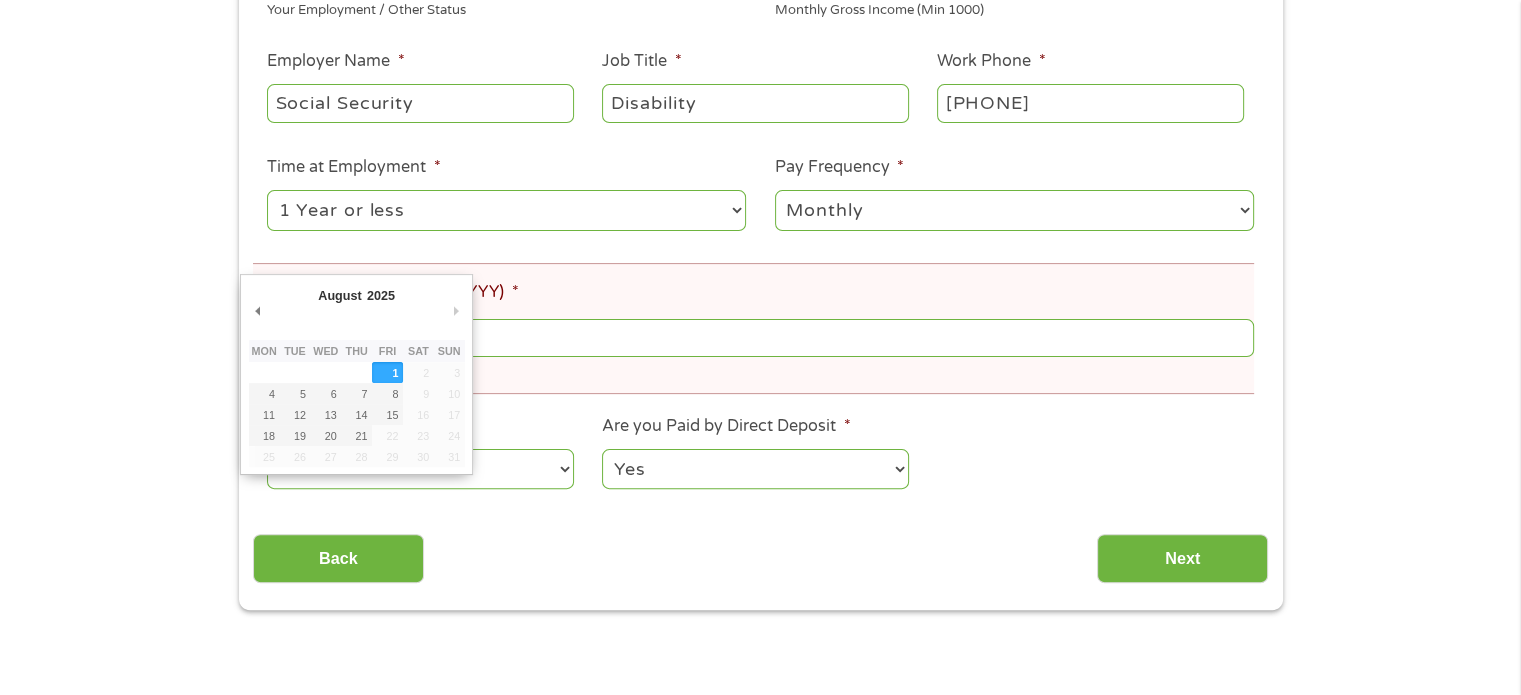 click on "This field is hidden when viewing the form gclid EAIaIQobChMI0ungkpCrjgMVES9ECB06MAmJEAAYAyAAEgJJgfD_BwE This field is hidden when viewing the form Referrer https://www.cashpandaloans.com/payday-loans/?medium=adwords&source=adwords&campaign=22549846227&adgroup=188036189468&creative=752033236951&position=&keyword=i%20need%20loan%20immediately&utm_term=searchterm&matchtype=term&device=c&network=s&gad_source=5&gad_campaignid=22549846227&gclid=EAIaIQobChMI0ungkpCrjgMVES9ECB06MAmJEAAYAyAAEgJJgfD_BwE This field is hidden when viewing the form" at bounding box center (760, 797) 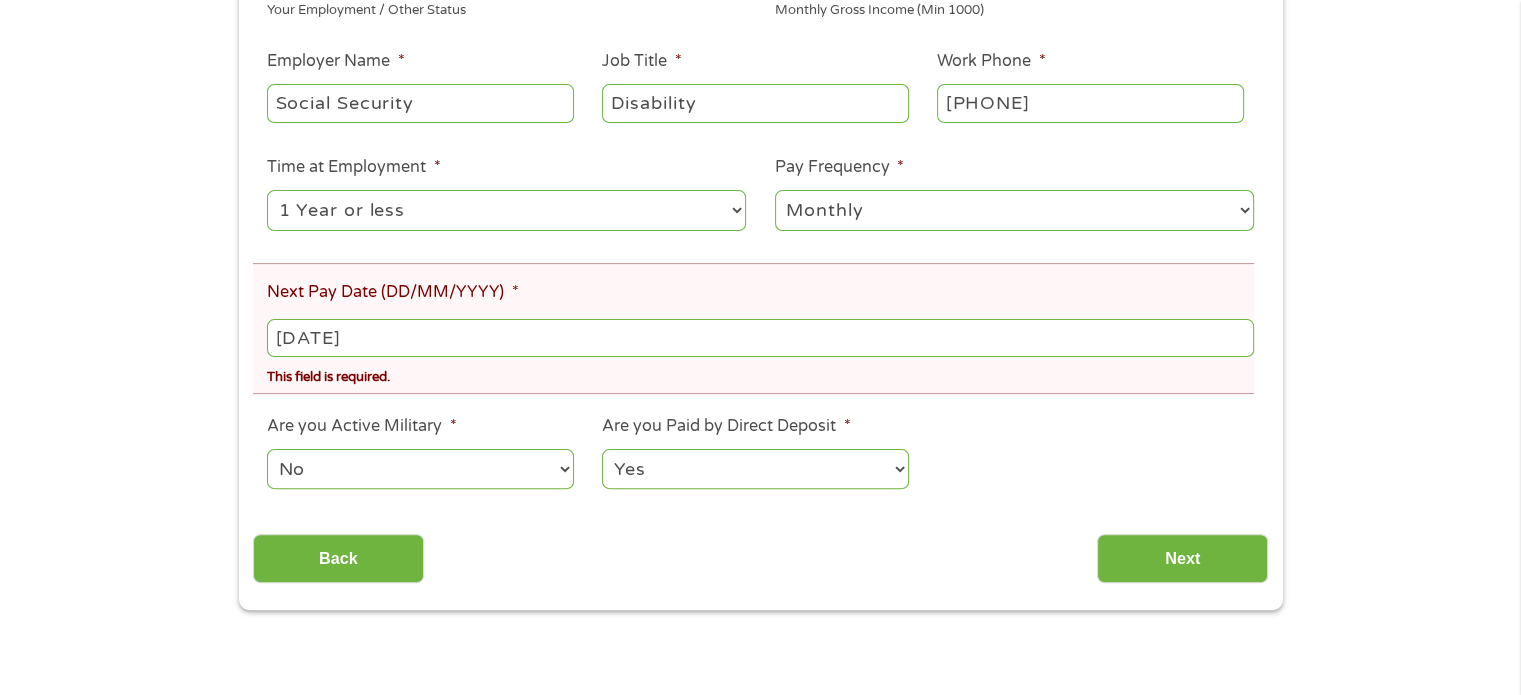 click on "[DATE]" at bounding box center (760, 338) 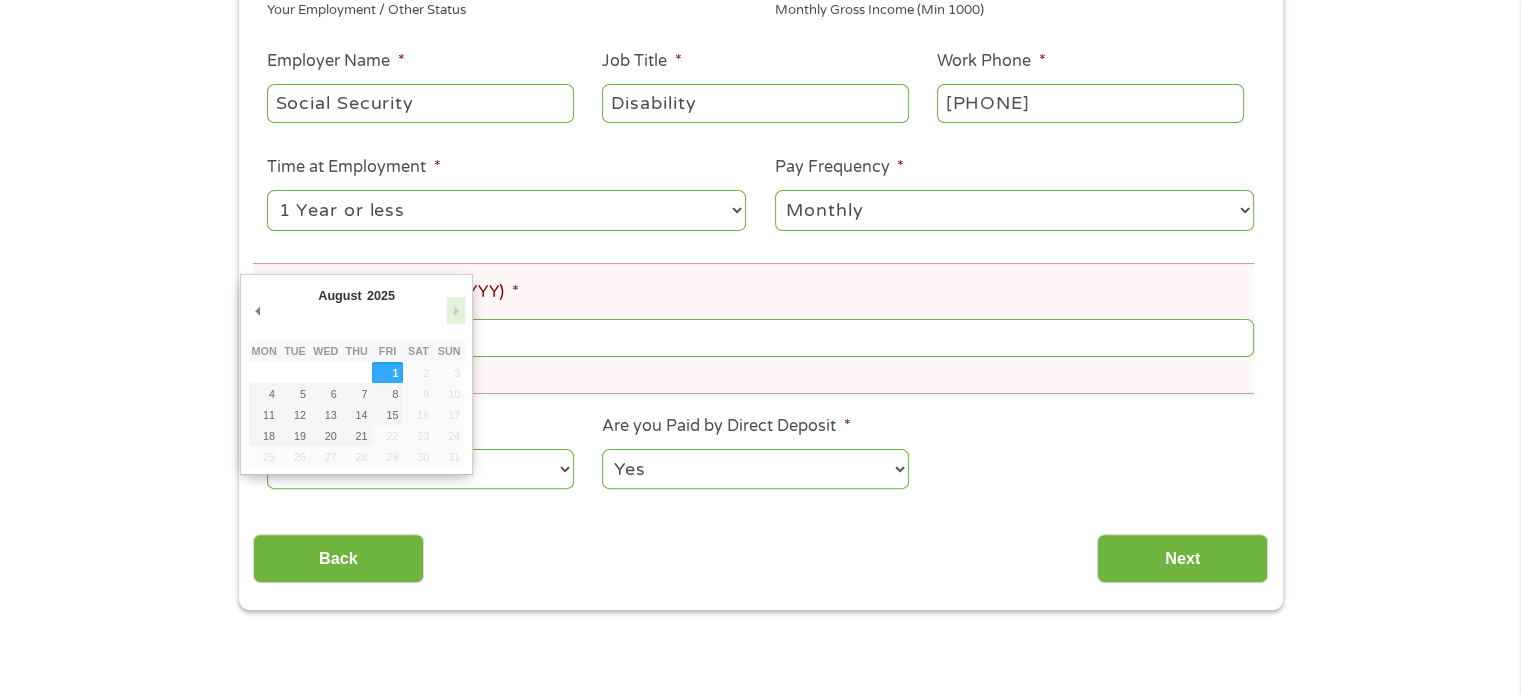 click on "Next Month" at bounding box center (456, 310) 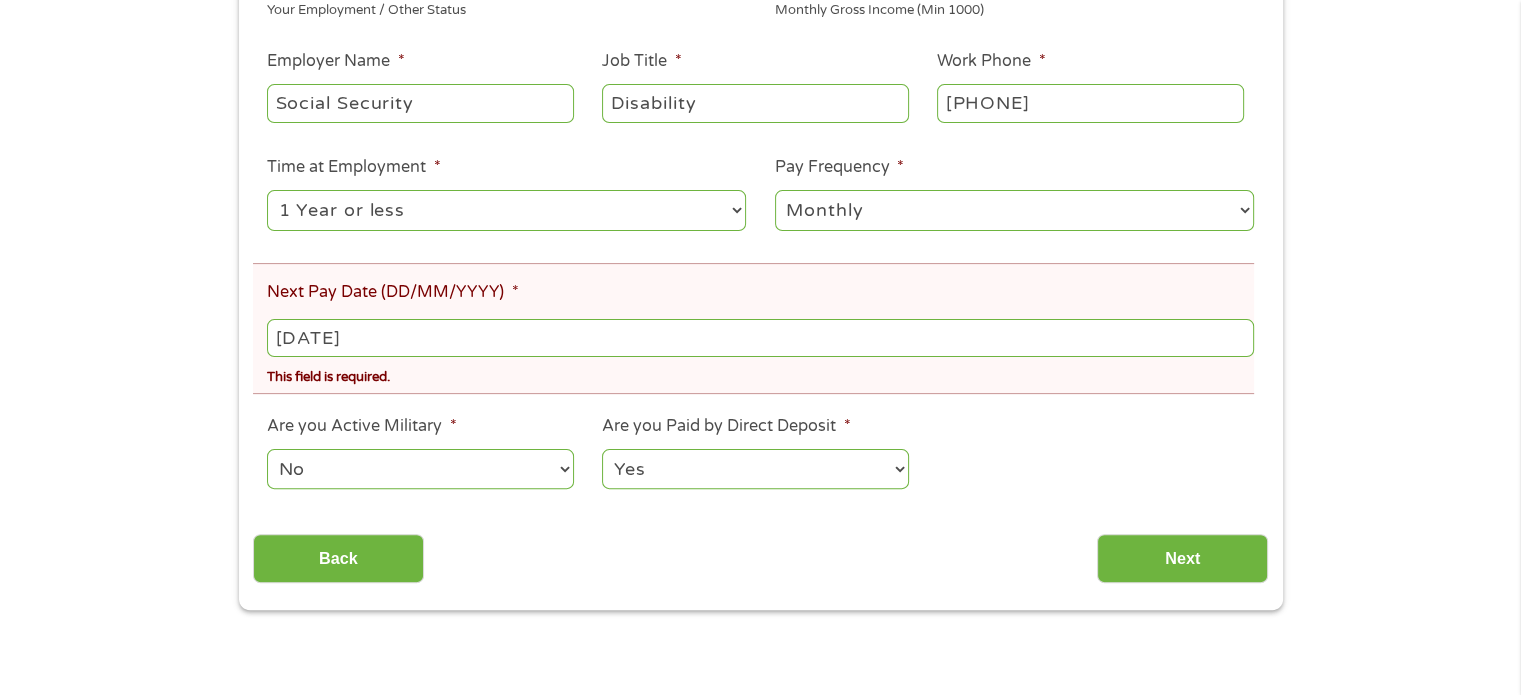 click on "Next Pay Date (DD/MM/YYYY) * [DATE] This field is required." at bounding box center [753, 328] 